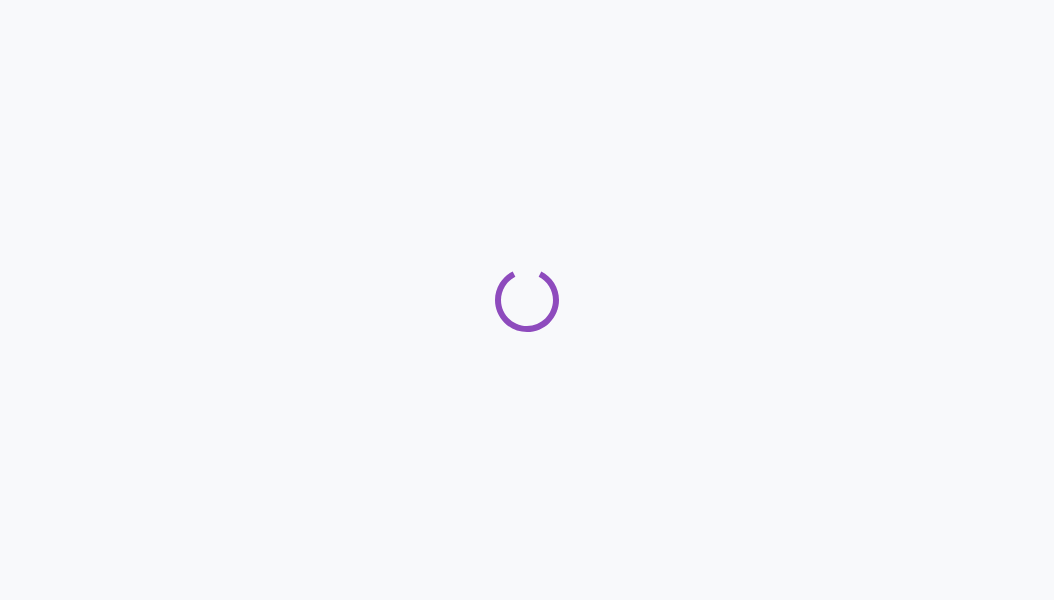 scroll, scrollTop: 0, scrollLeft: 0, axis: both 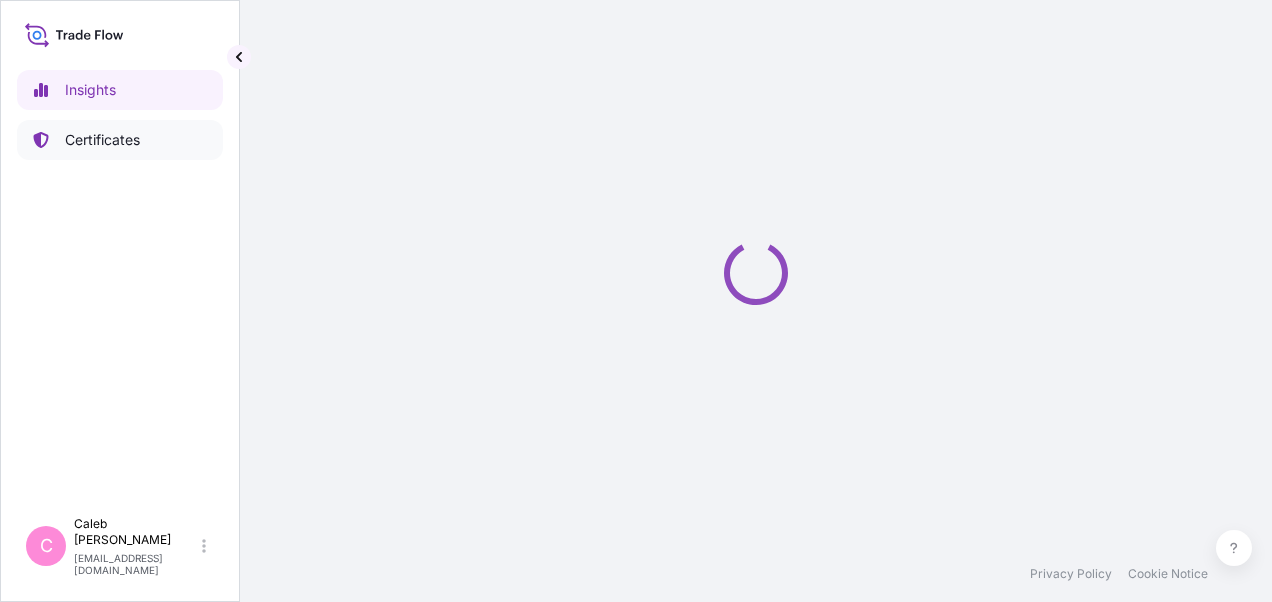 click on "Certificates" at bounding box center (102, 140) 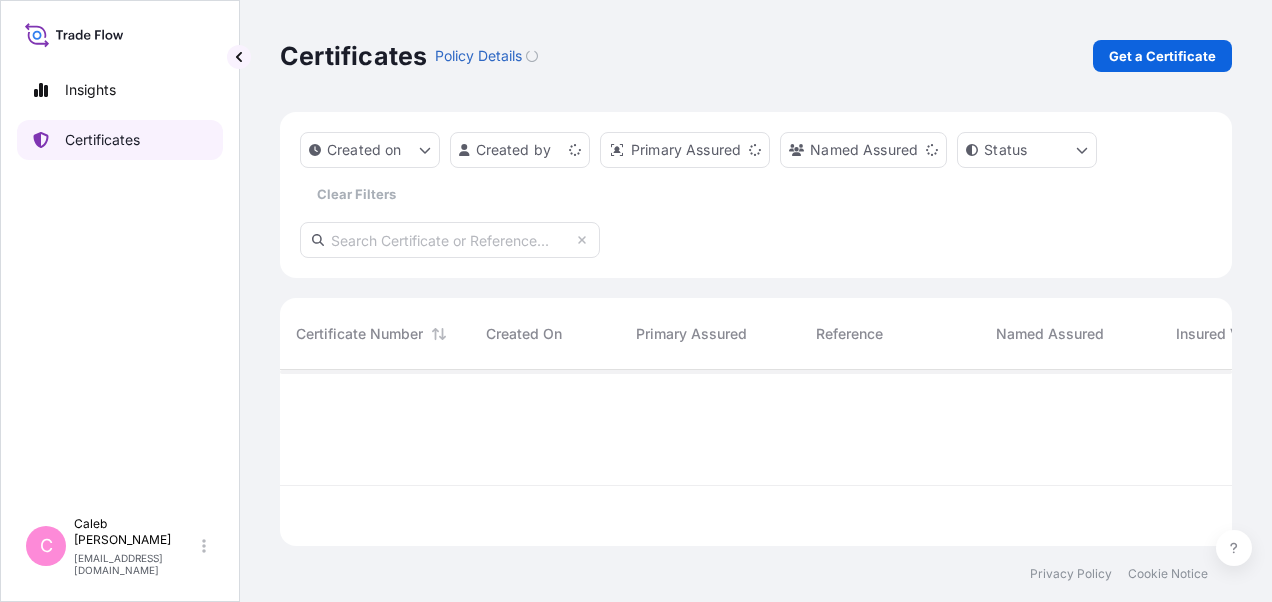 scroll, scrollTop: 16, scrollLeft: 16, axis: both 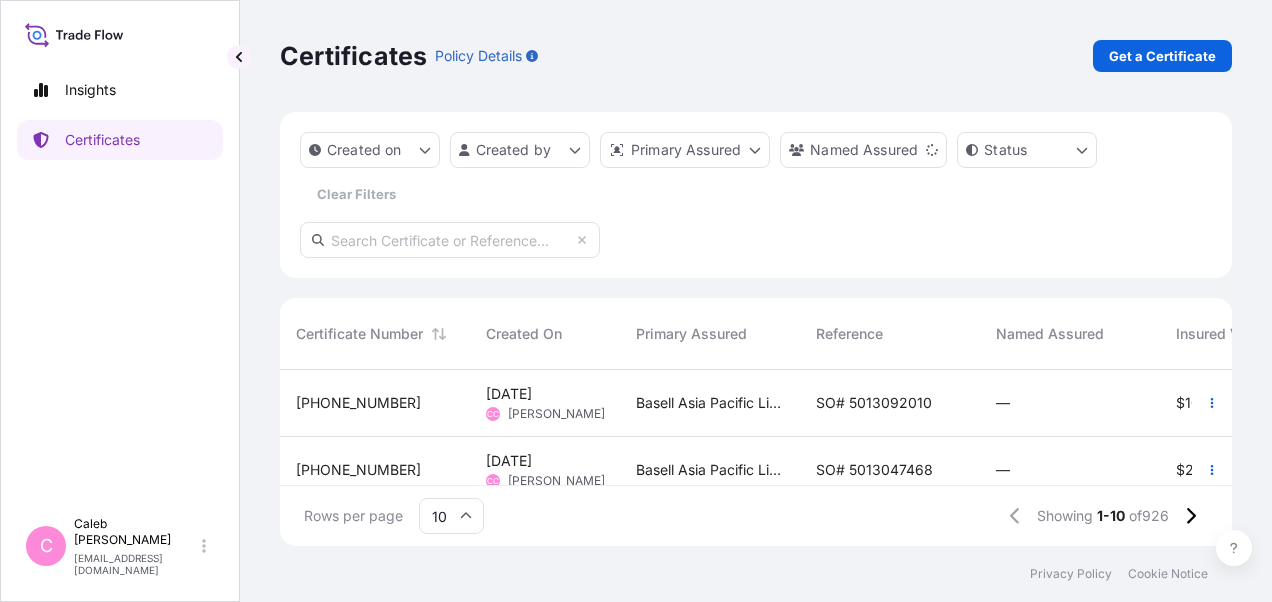 click on "SO# 5013092010" at bounding box center (874, 403) 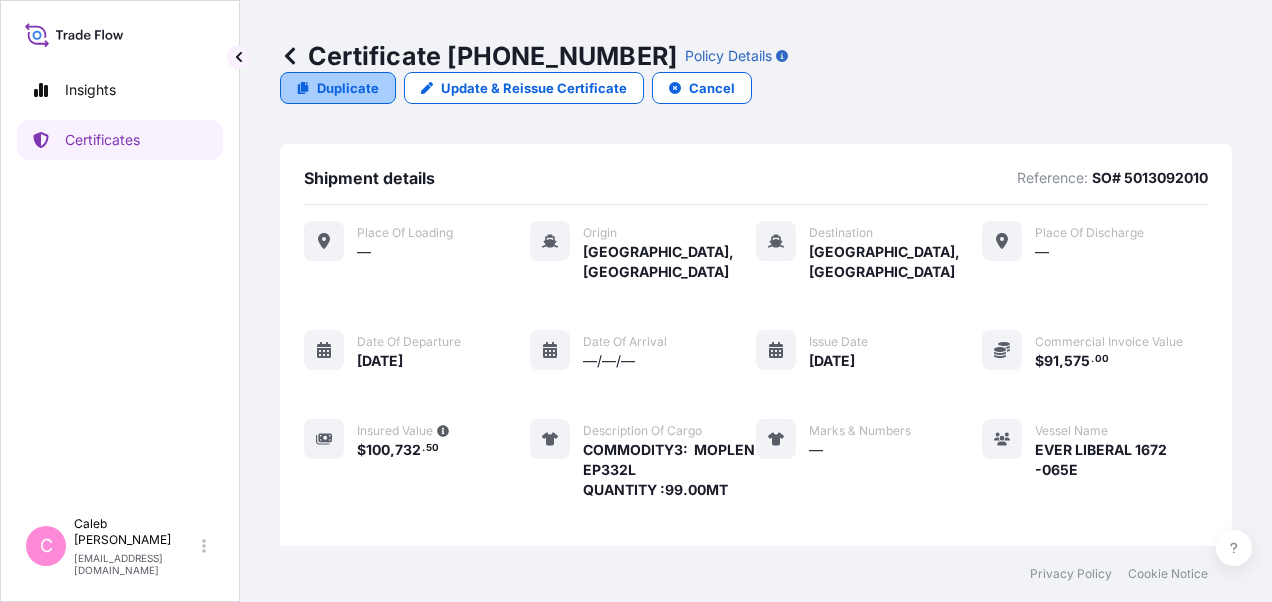 click on "Duplicate" at bounding box center [348, 88] 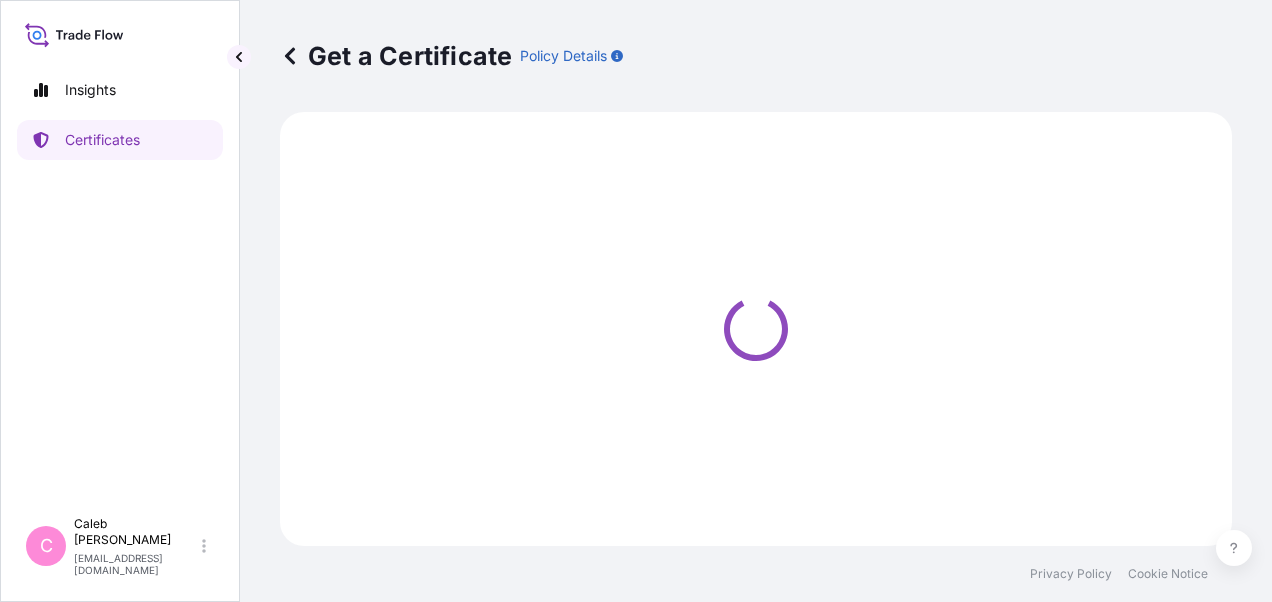 select on "Sea" 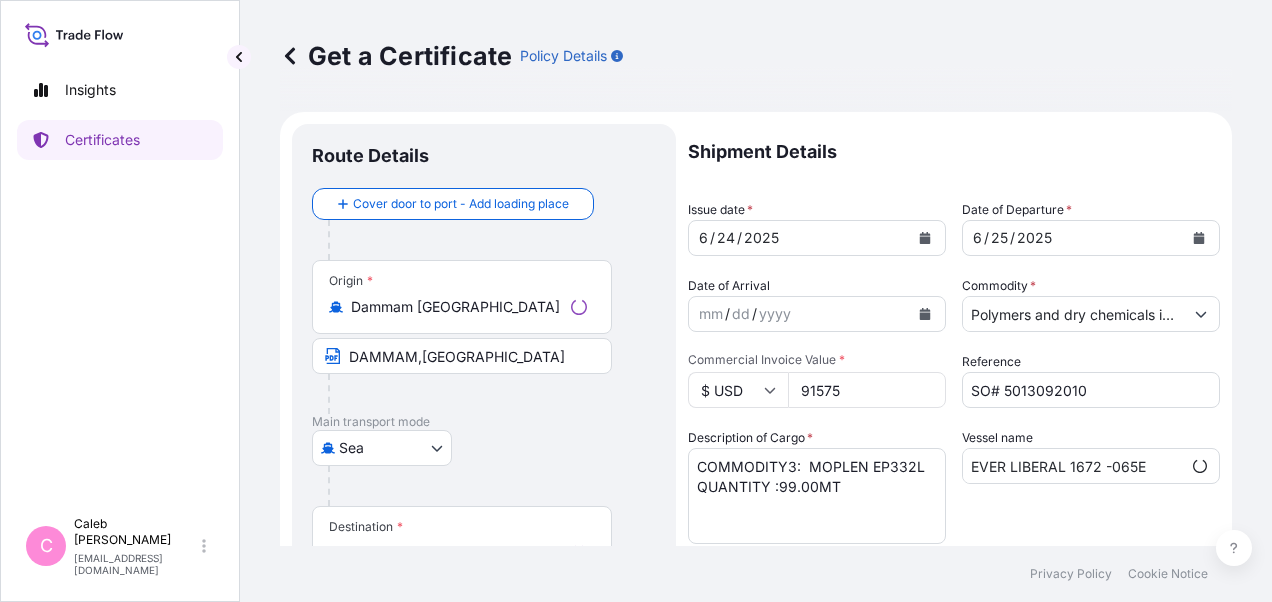 select on "32034" 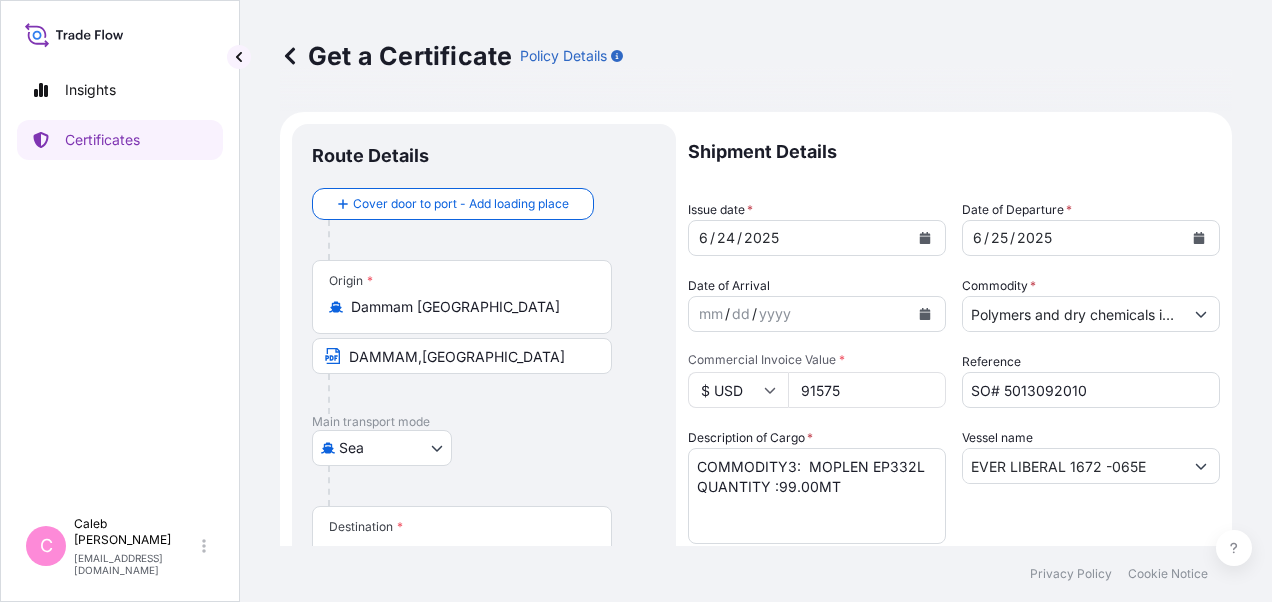 scroll, scrollTop: 200, scrollLeft: 0, axis: vertical 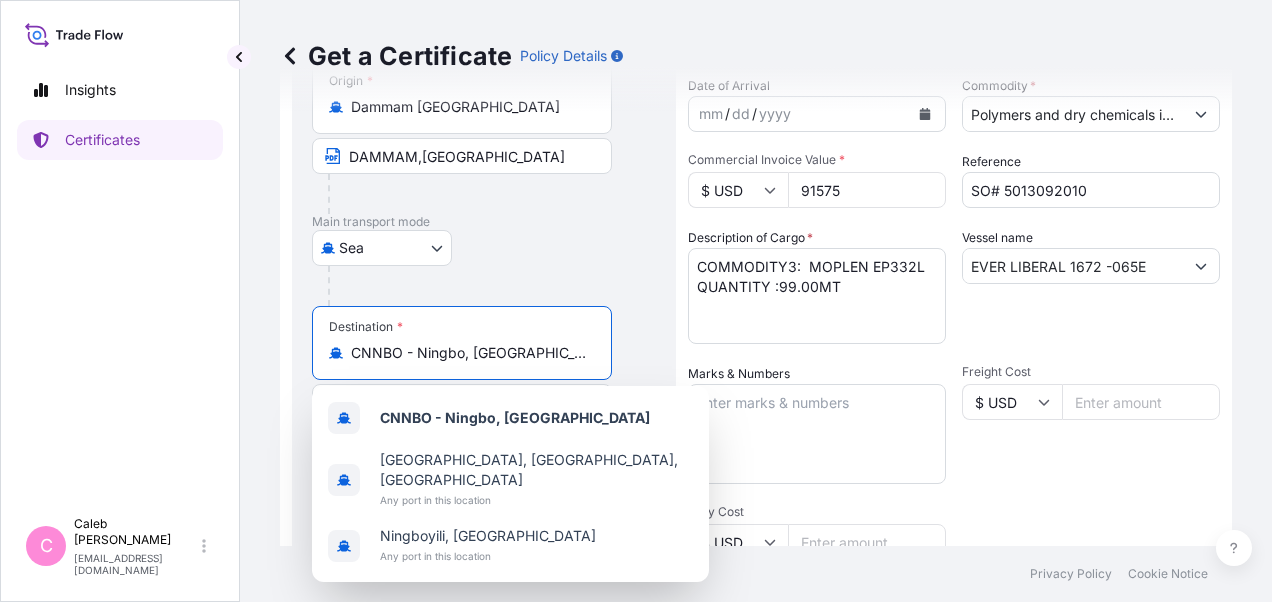 drag, startPoint x: 522, startPoint y: 355, endPoint x: 322, endPoint y: 354, distance: 200.0025 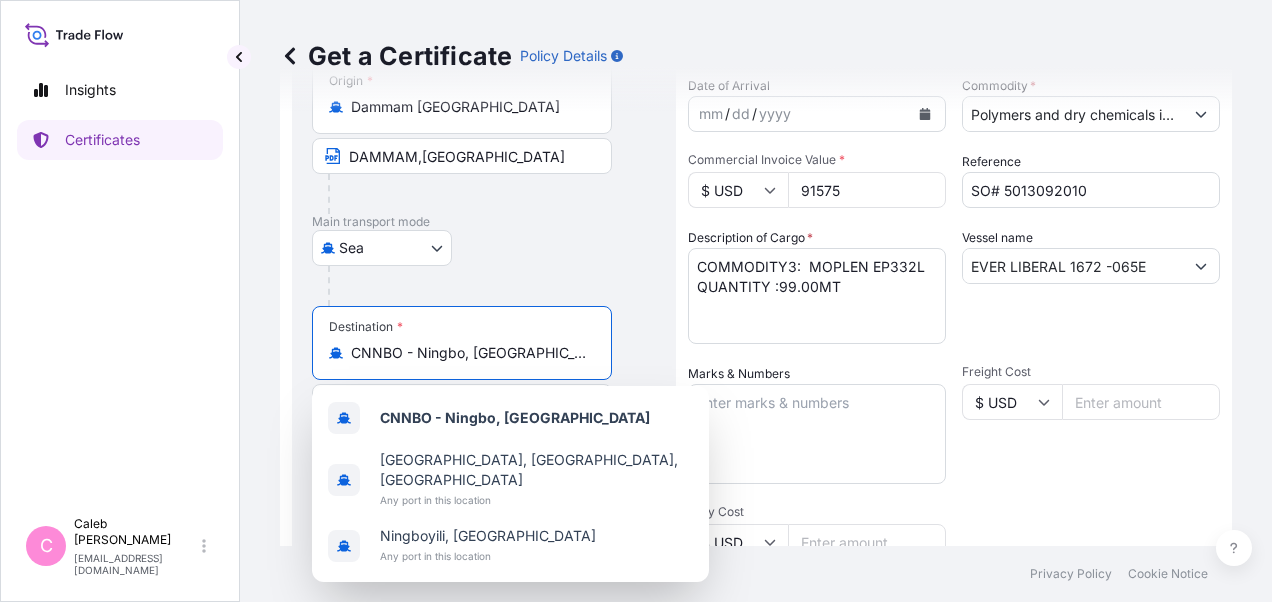 click on "Destination * CNNBO - Ningbo, China" at bounding box center (462, 343) 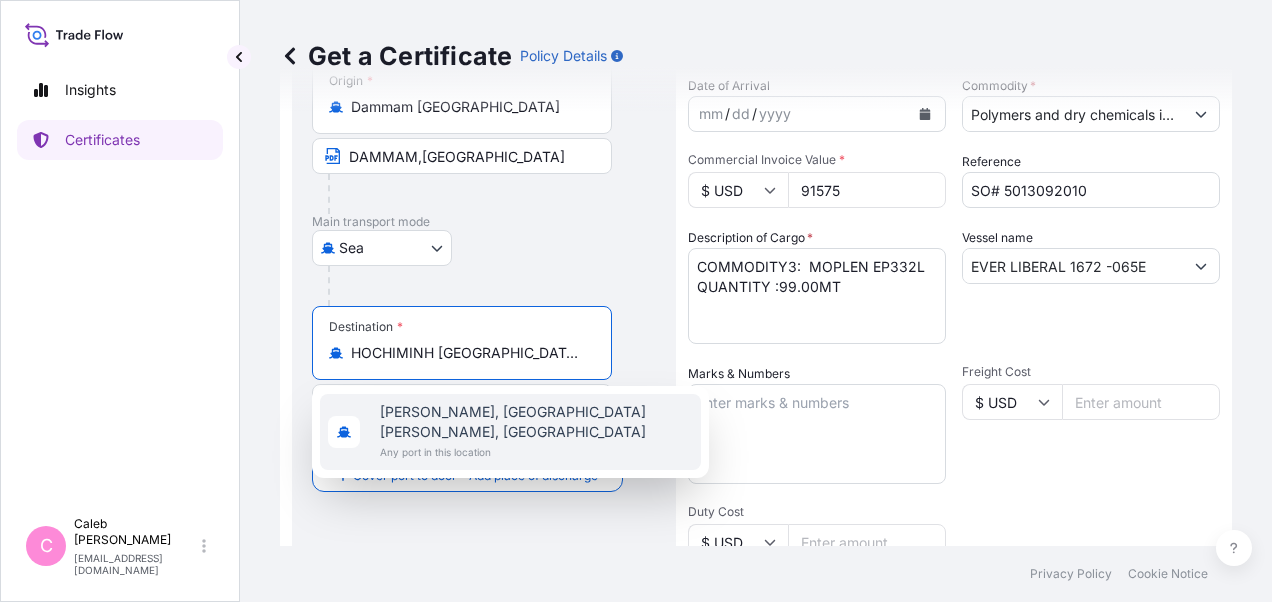 click on "Hồ Chí Minh, Ho Chi Minh City, Vietnam" at bounding box center [536, 422] 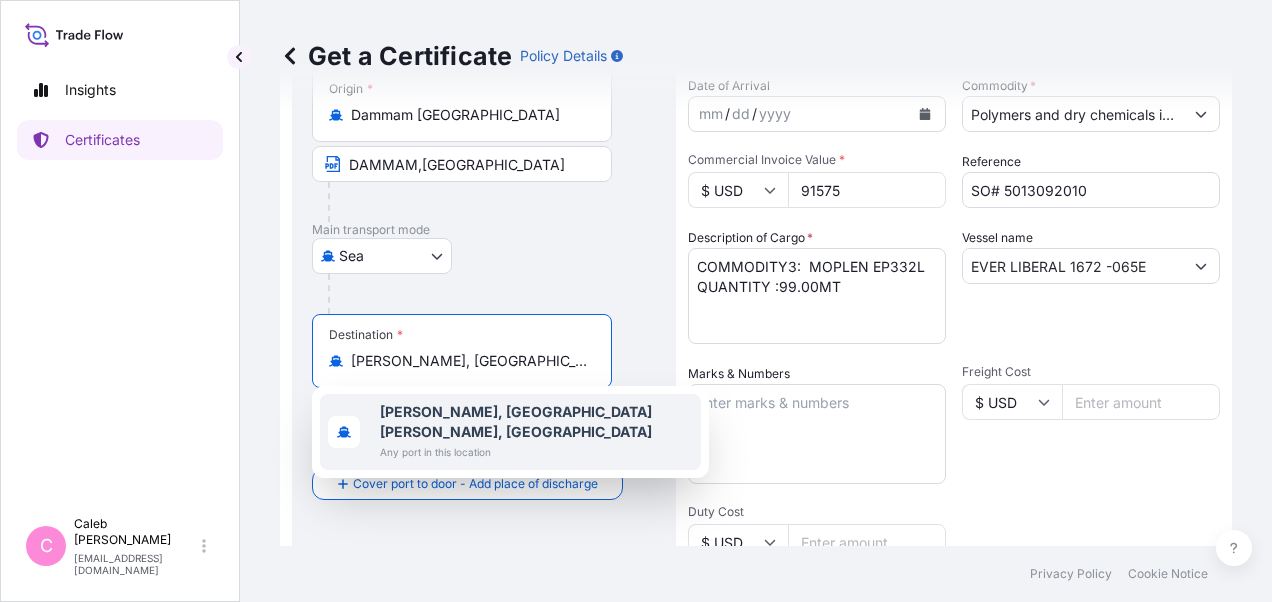 scroll, scrollTop: 208, scrollLeft: 0, axis: vertical 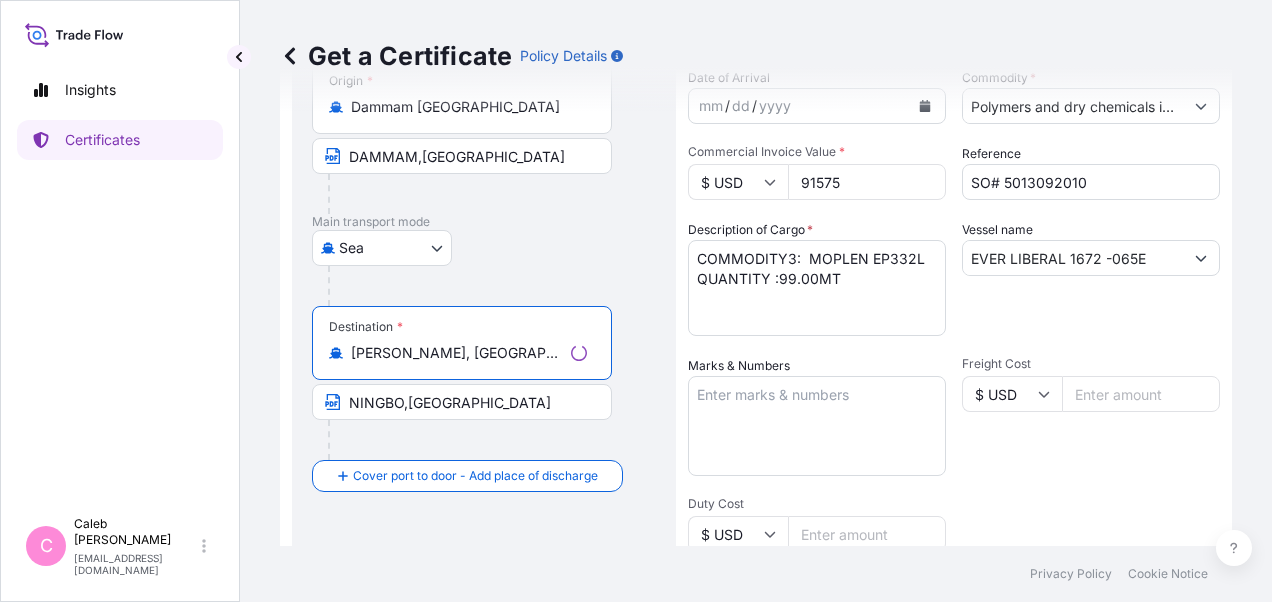 type on "Hồ Chí Minh, Ho Chi Minh City, Vietnam" 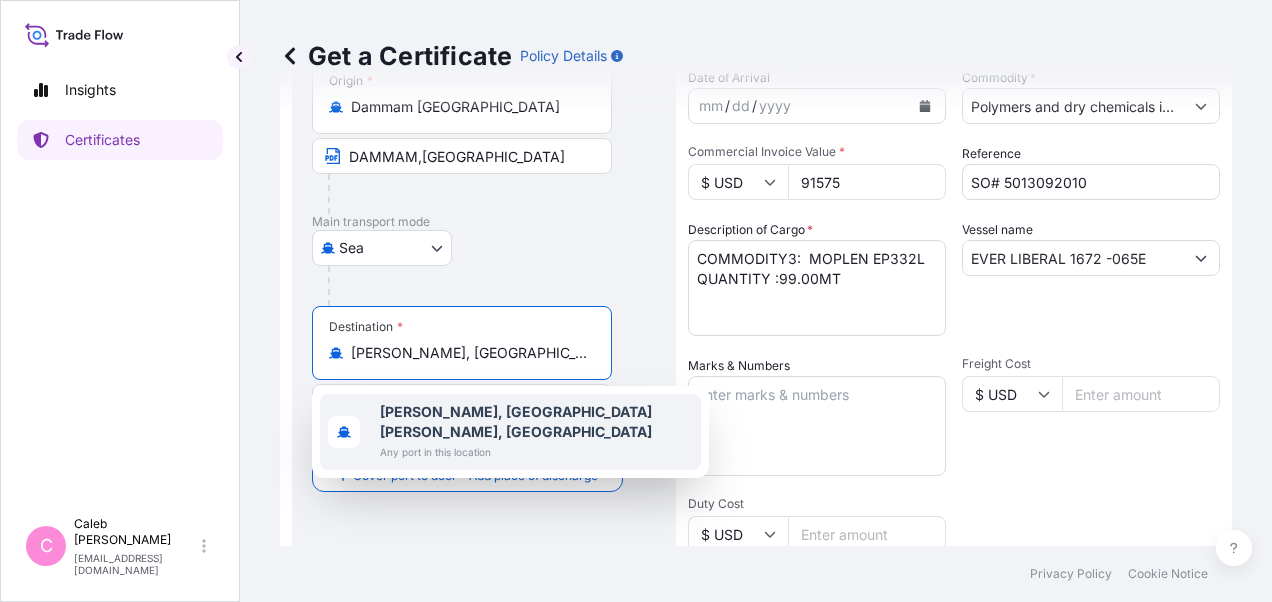 click on "Hồ Chí Minh, Ho Chi Minh City, Vietnam" at bounding box center [516, 421] 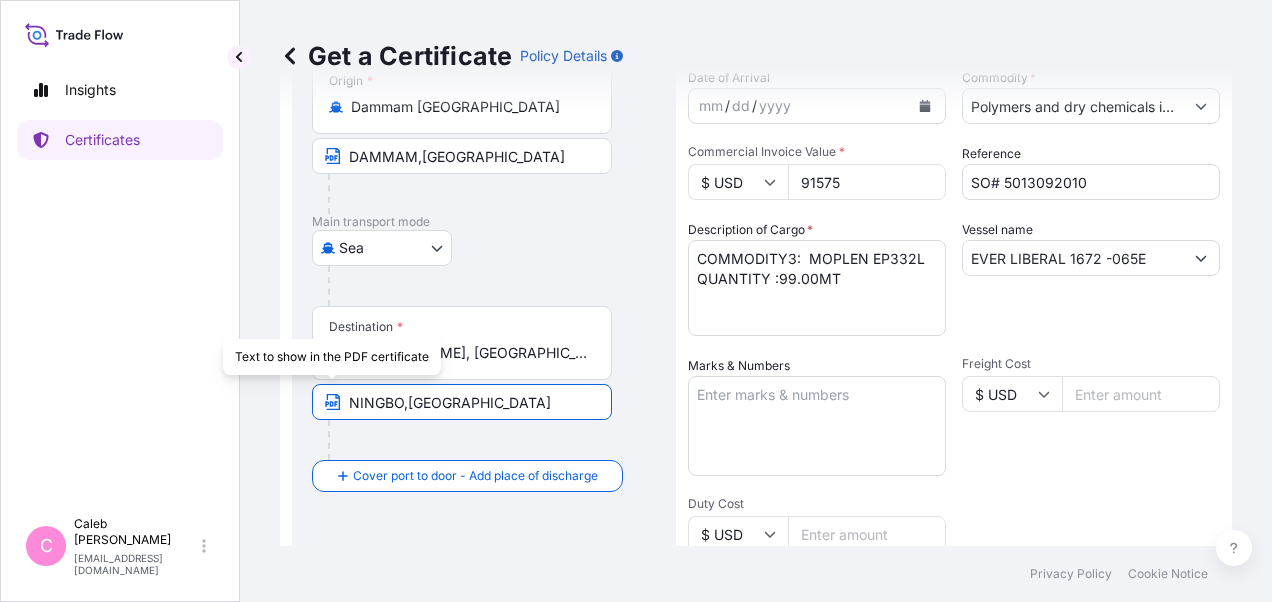 drag, startPoint x: 470, startPoint y: 401, endPoint x: 338, endPoint y: 400, distance: 132.00378 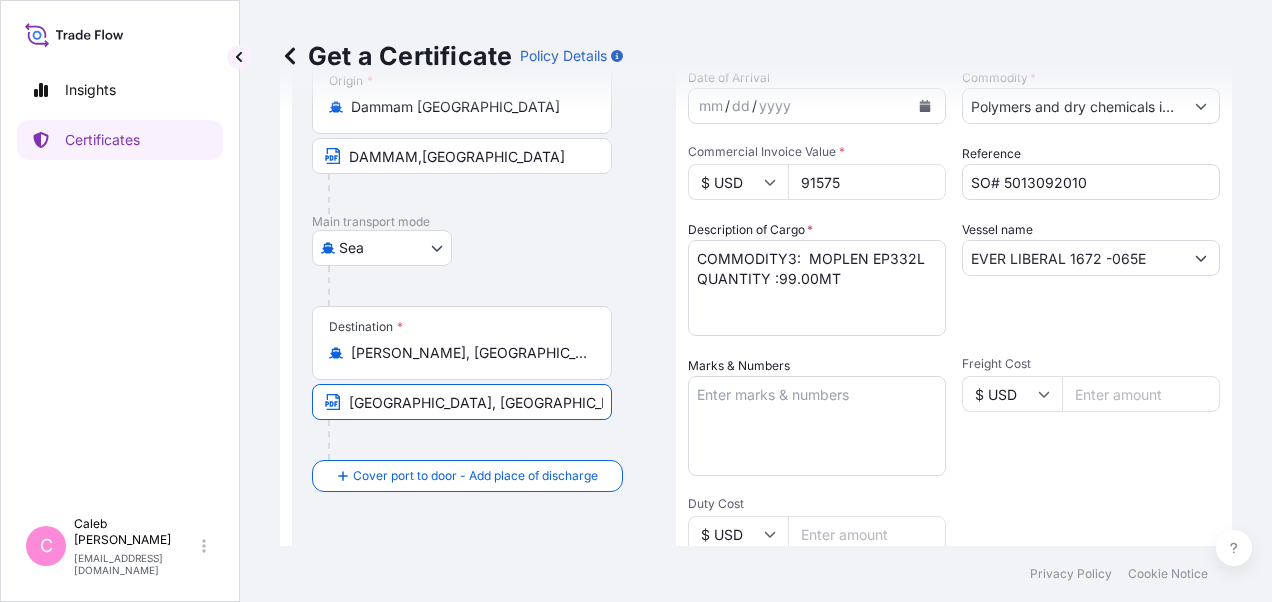 click on "CAT LAI PORT, VIETNAM VIA PORT OF DISCHARGE : HOCHIMINH CITY PORT, VIETNAM" at bounding box center [462, 402] 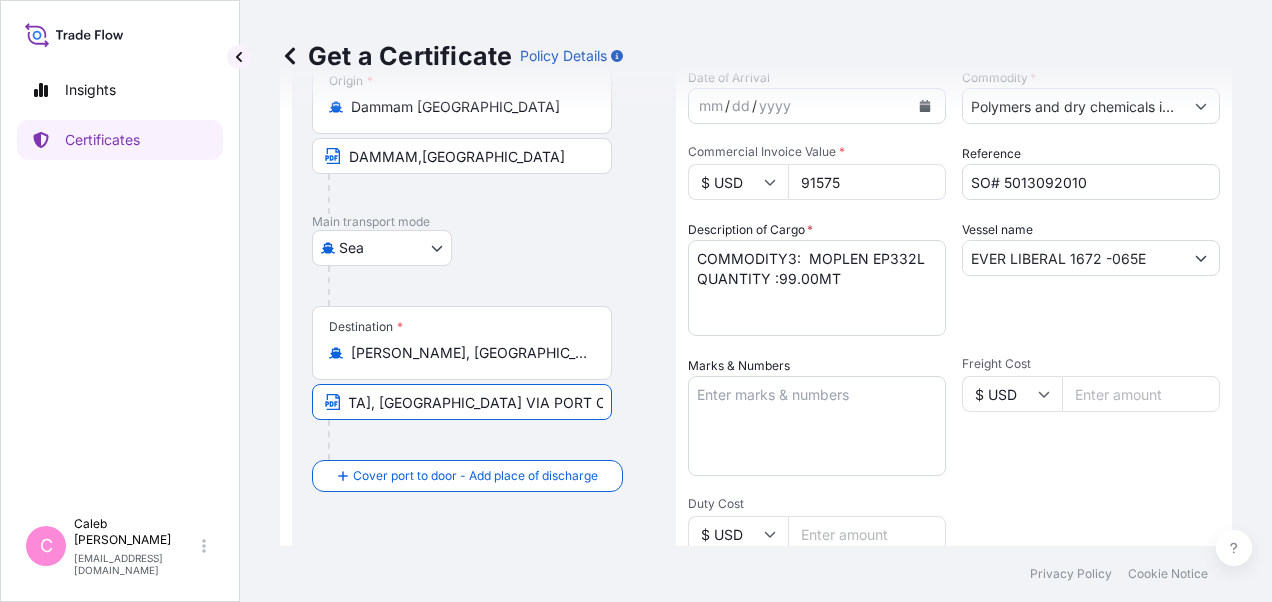 scroll, scrollTop: 0, scrollLeft: 131, axis: horizontal 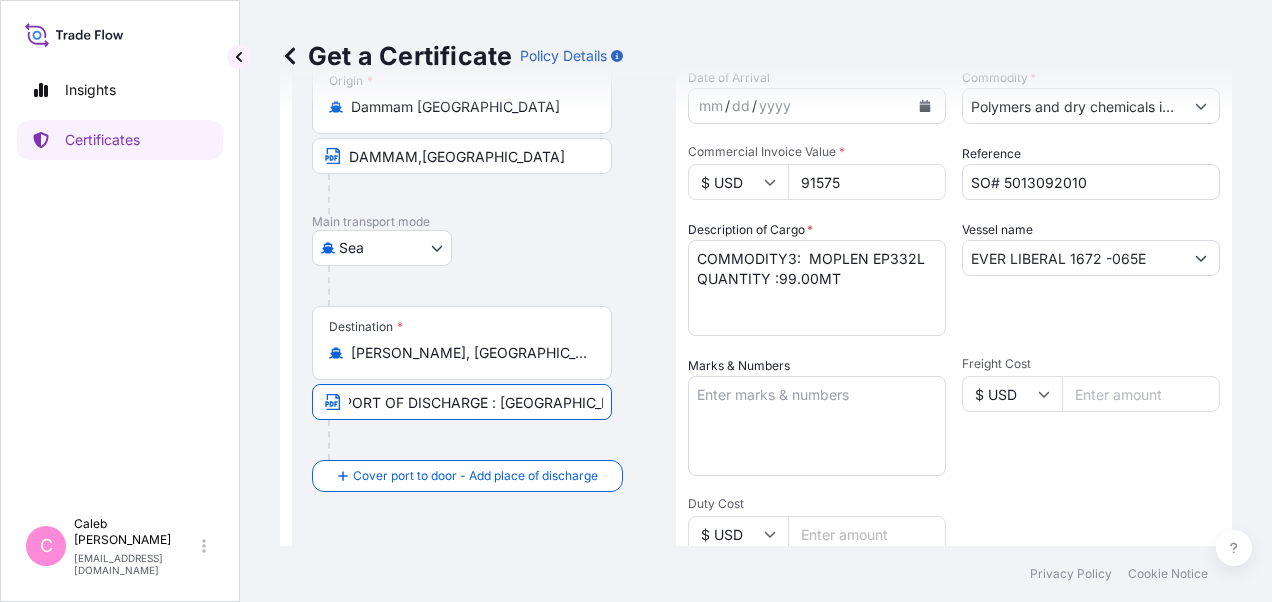 drag, startPoint x: 573, startPoint y: 398, endPoint x: 629, endPoint y: 393, distance: 56.22277 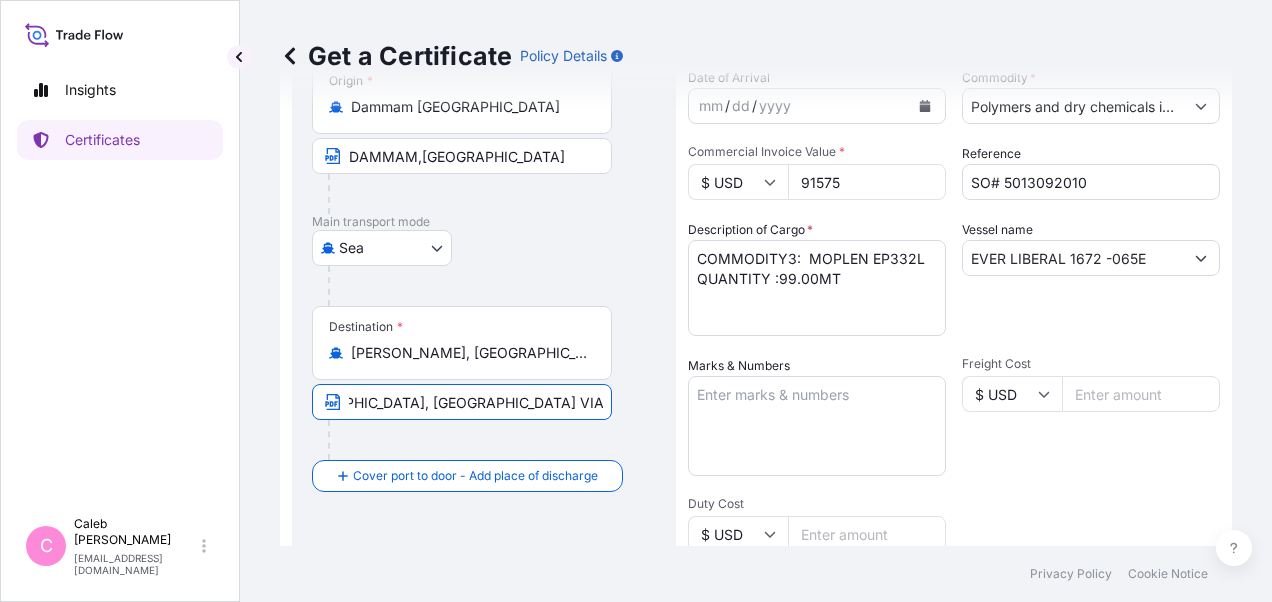 paste on "HOCHIMINH CITY PORT, VIETNAM" 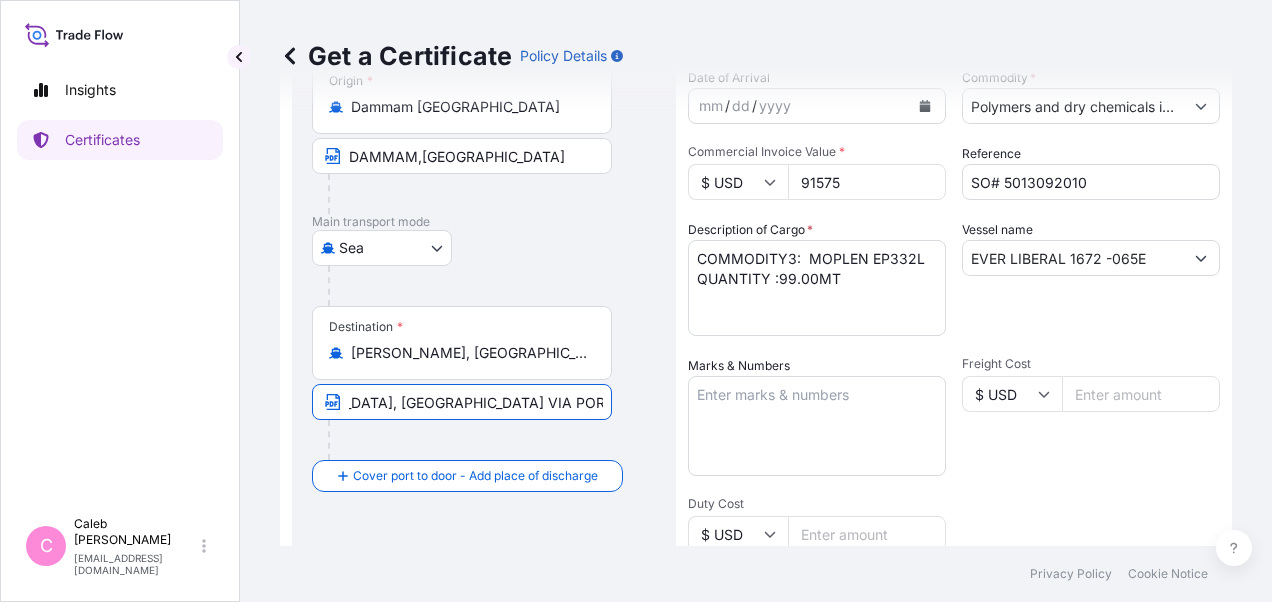 scroll, scrollTop: 0, scrollLeft: 332, axis: horizontal 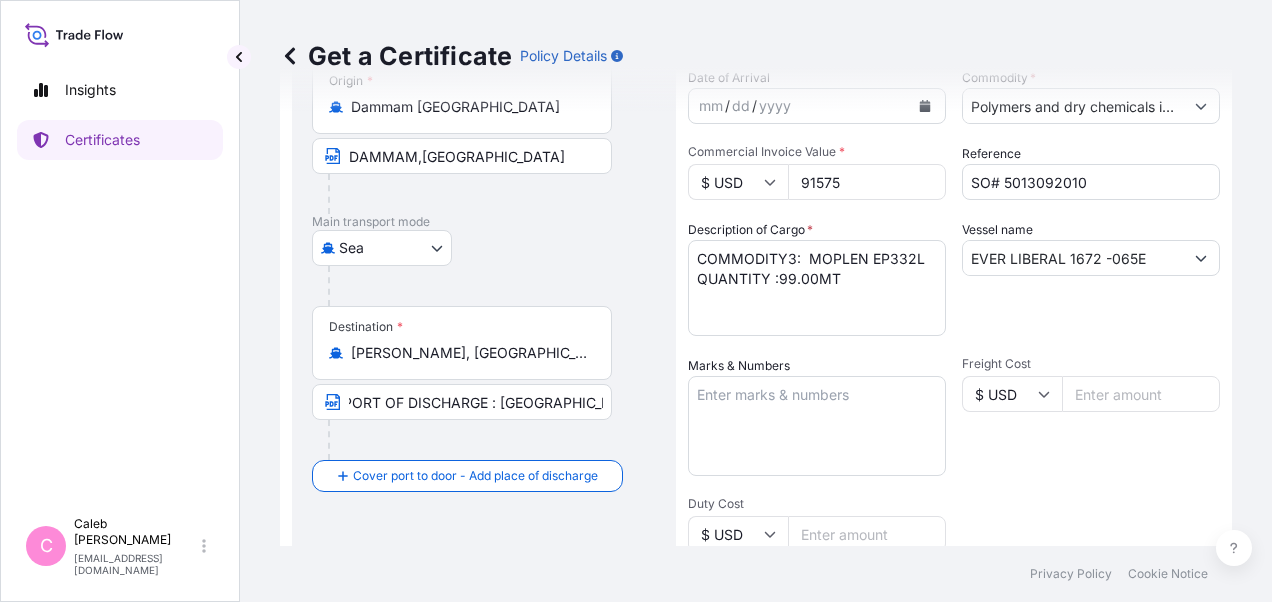 click on "Destination * Hồ Chí Minh, Ho Chi Minh City, Vietnam CAT LAI PORT, VIETNAM VIA PORT OF DISCHARGE : HOCHIMINH CITY PORT, VIETNAM" at bounding box center (484, 383) 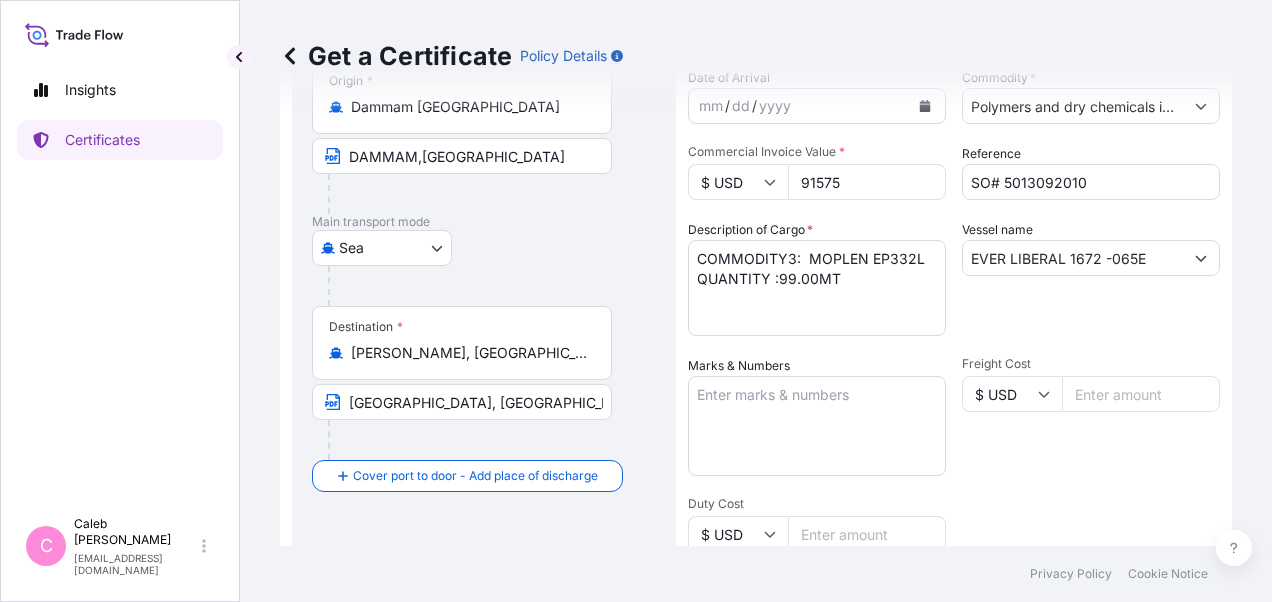 scroll, scrollTop: 88, scrollLeft: 0, axis: vertical 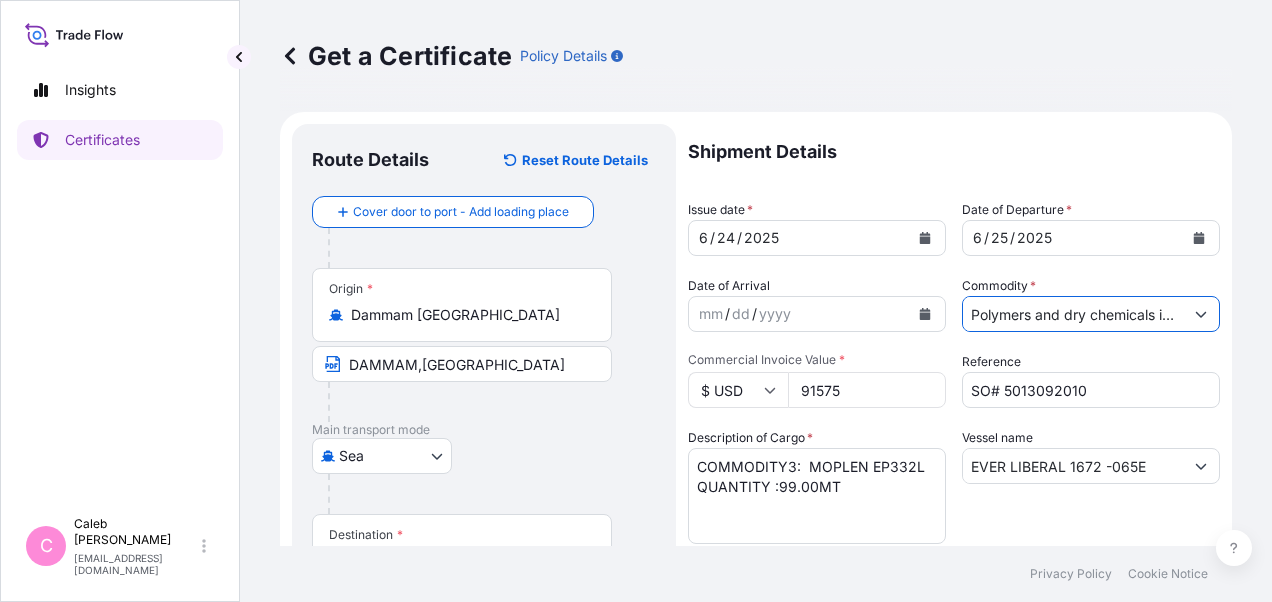 click 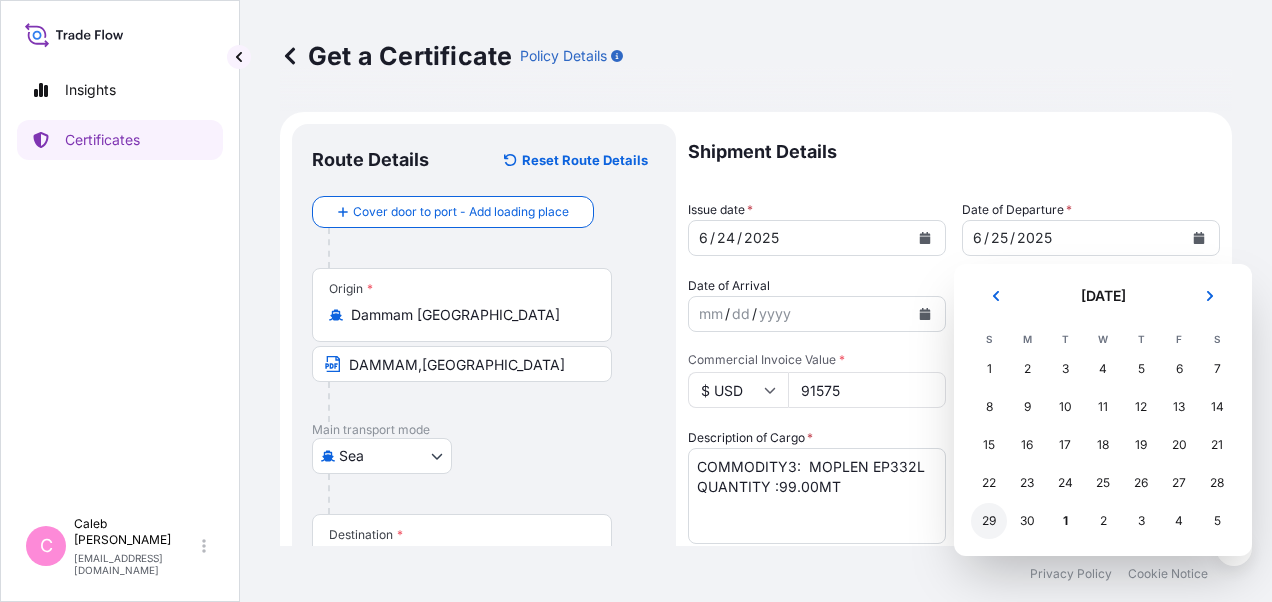 click on "29" at bounding box center [989, 521] 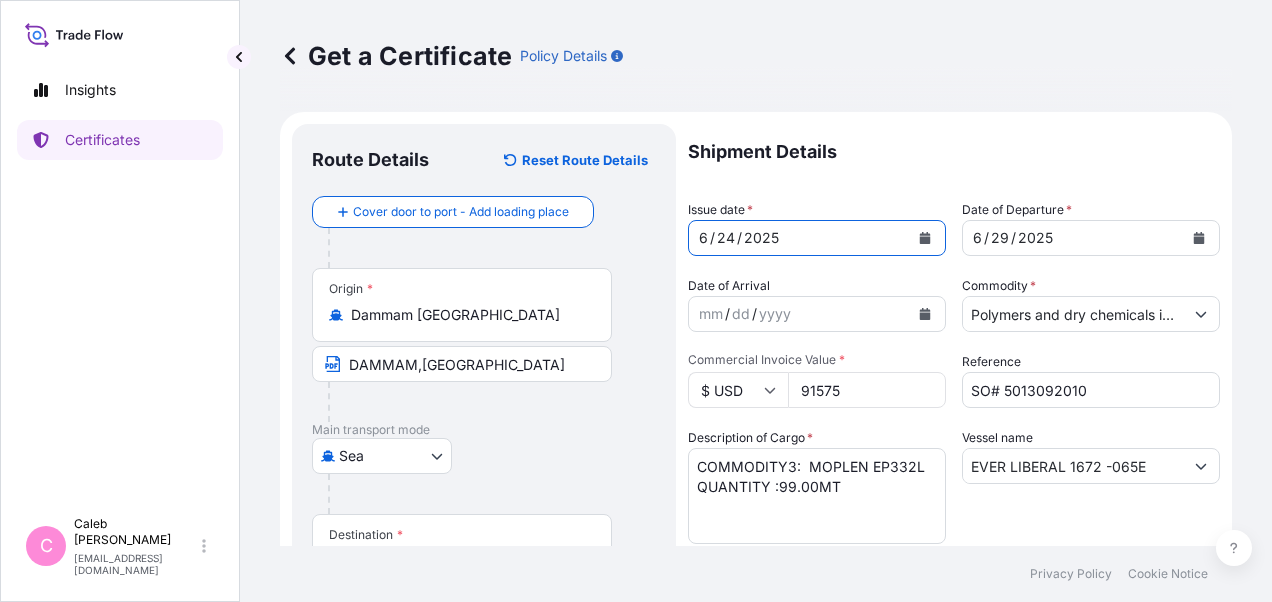 click at bounding box center [925, 238] 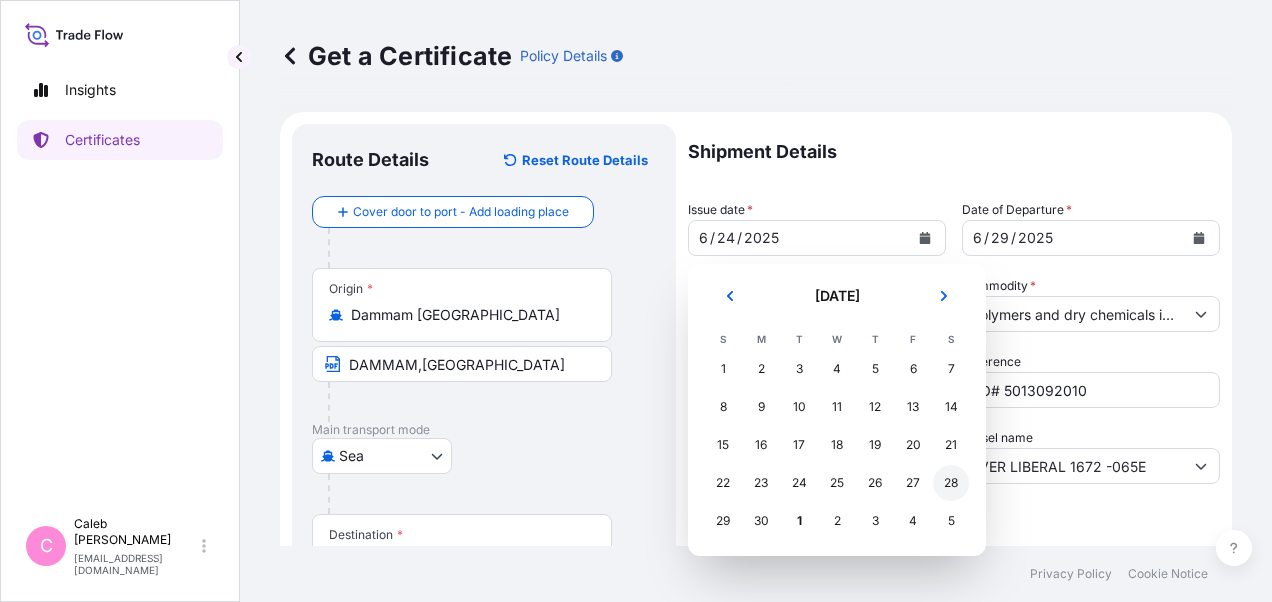 click on "28" at bounding box center (951, 483) 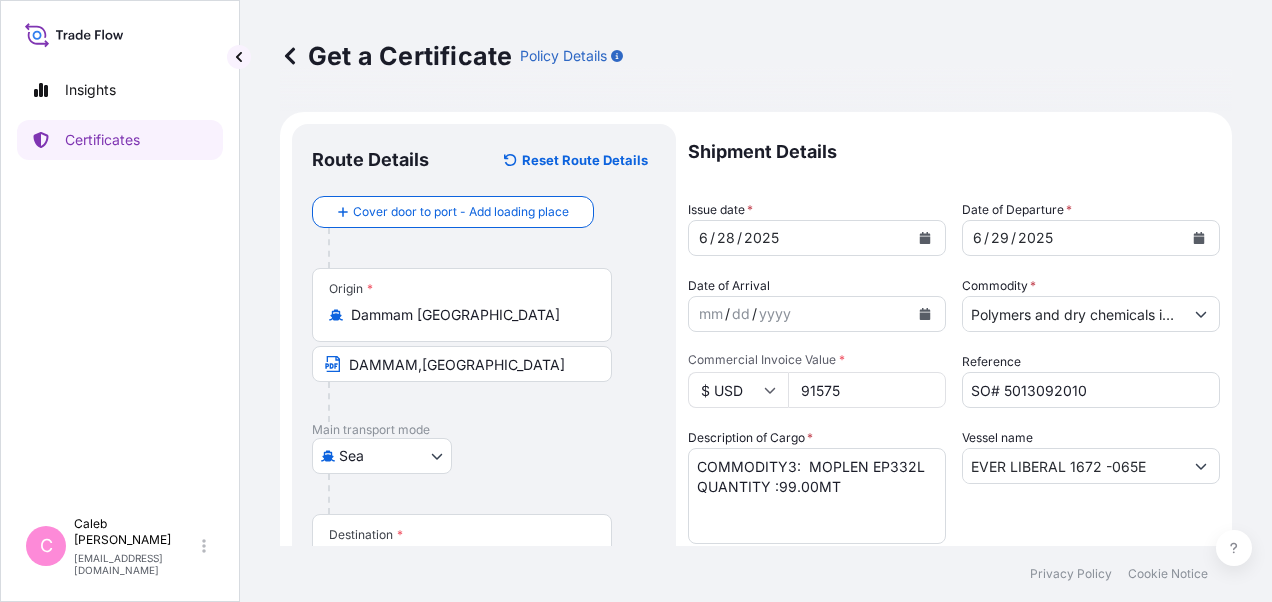 drag, startPoint x: 850, startPoint y: 396, endPoint x: 767, endPoint y: 375, distance: 85.61542 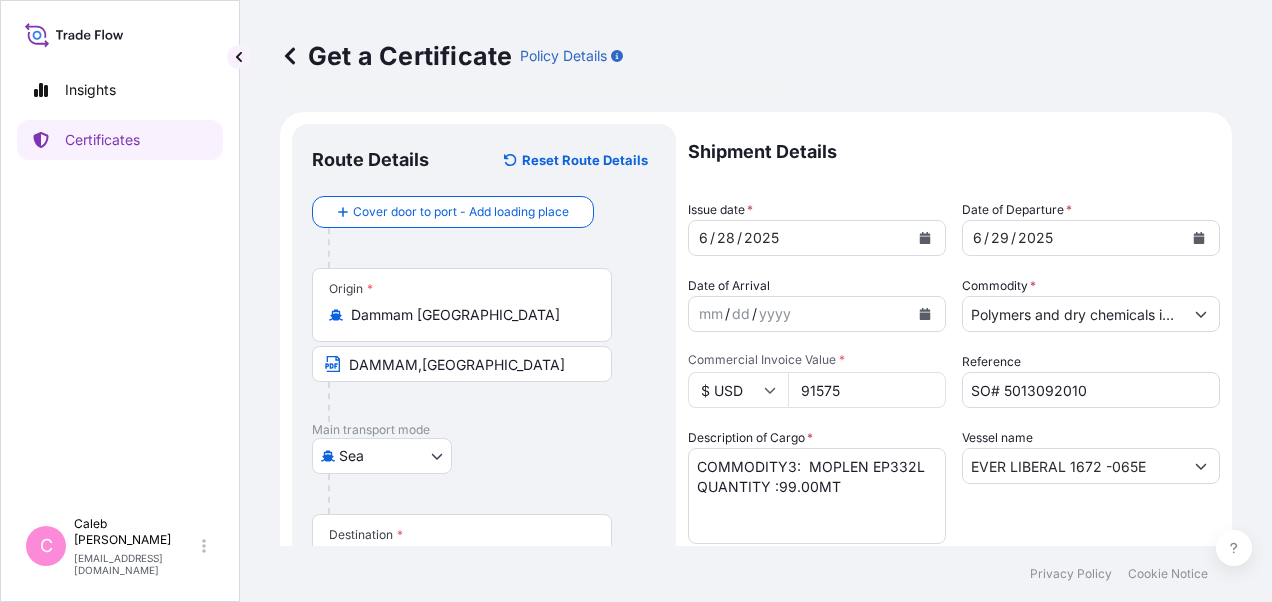 drag, startPoint x: 864, startPoint y: 388, endPoint x: 779, endPoint y: 385, distance: 85.052925 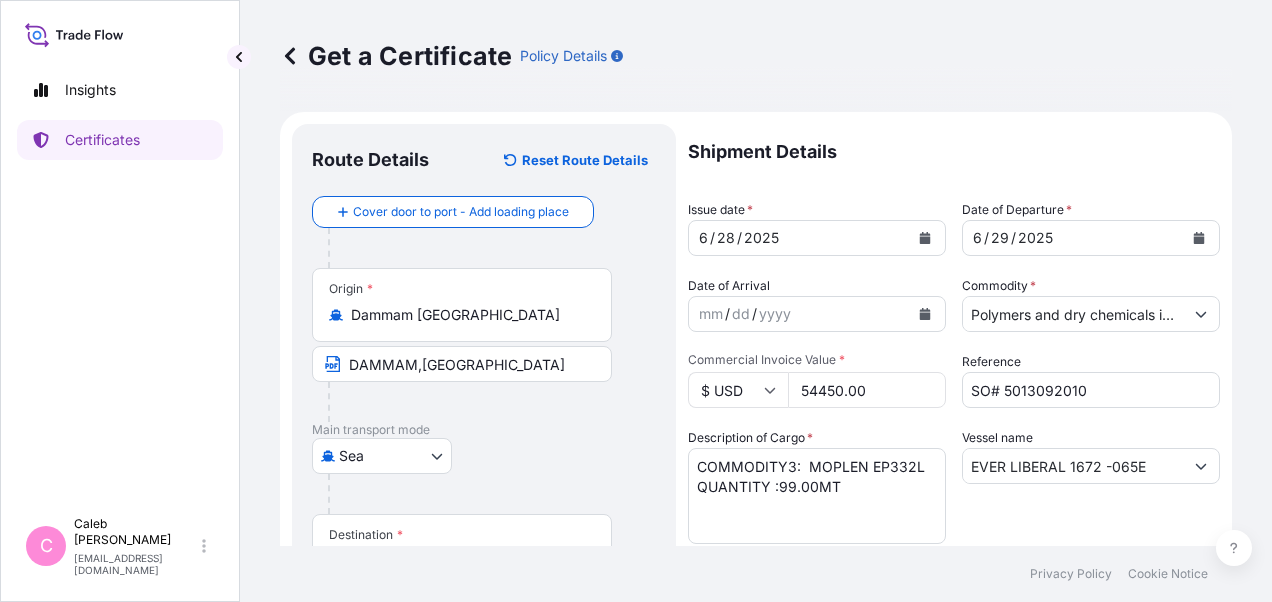 type on "54450.00" 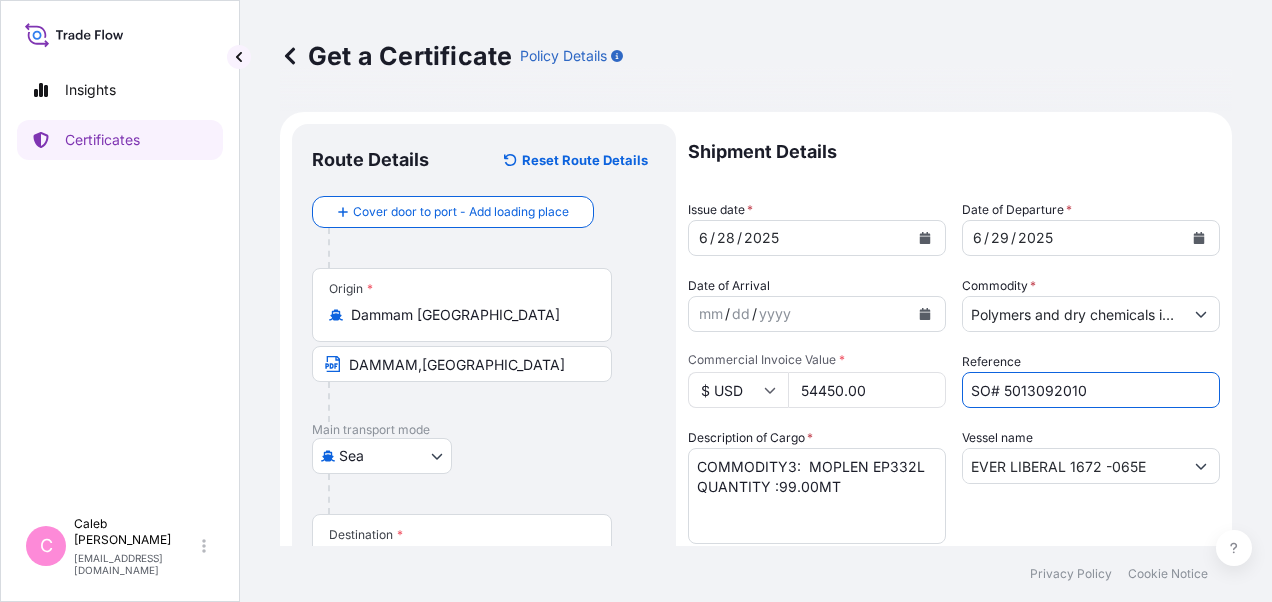 drag, startPoint x: 1074, startPoint y: 389, endPoint x: 998, endPoint y: 390, distance: 76.00658 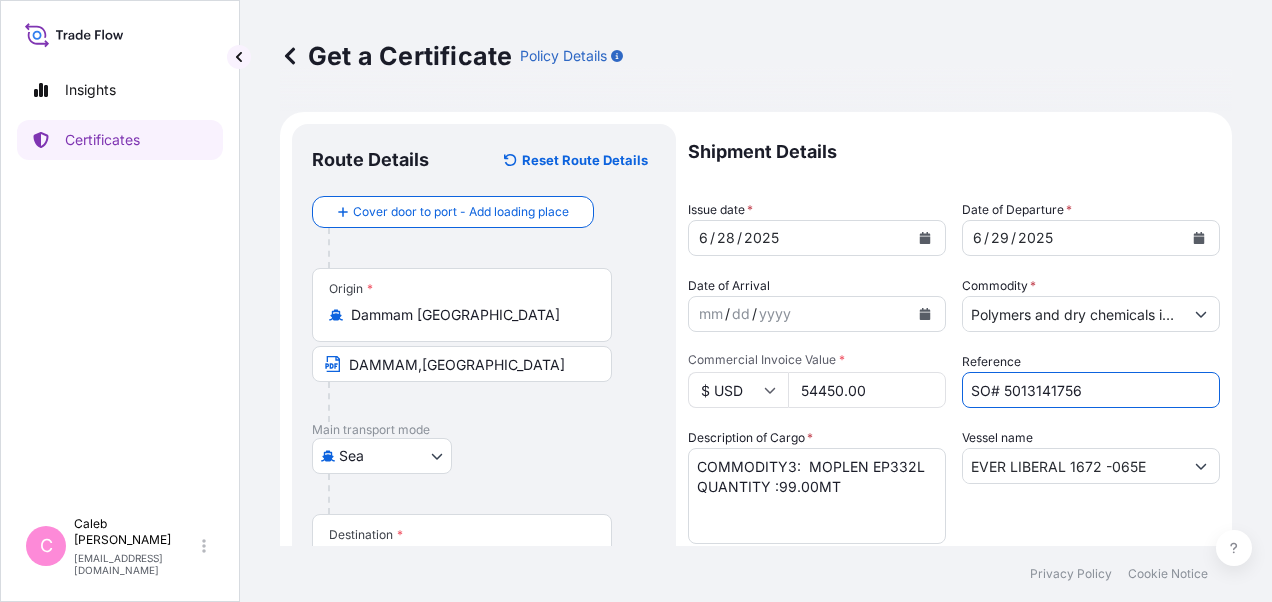 type on "SO# 5013141756" 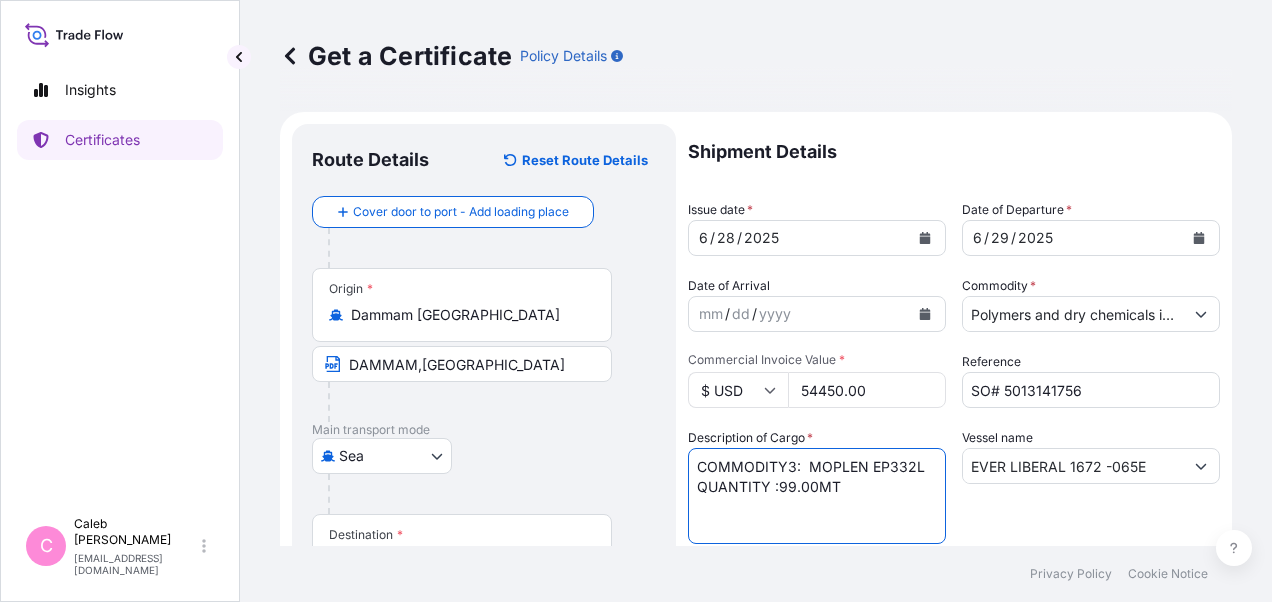 drag, startPoint x: 920, startPoint y: 464, endPoint x: 691, endPoint y: 466, distance: 229.00873 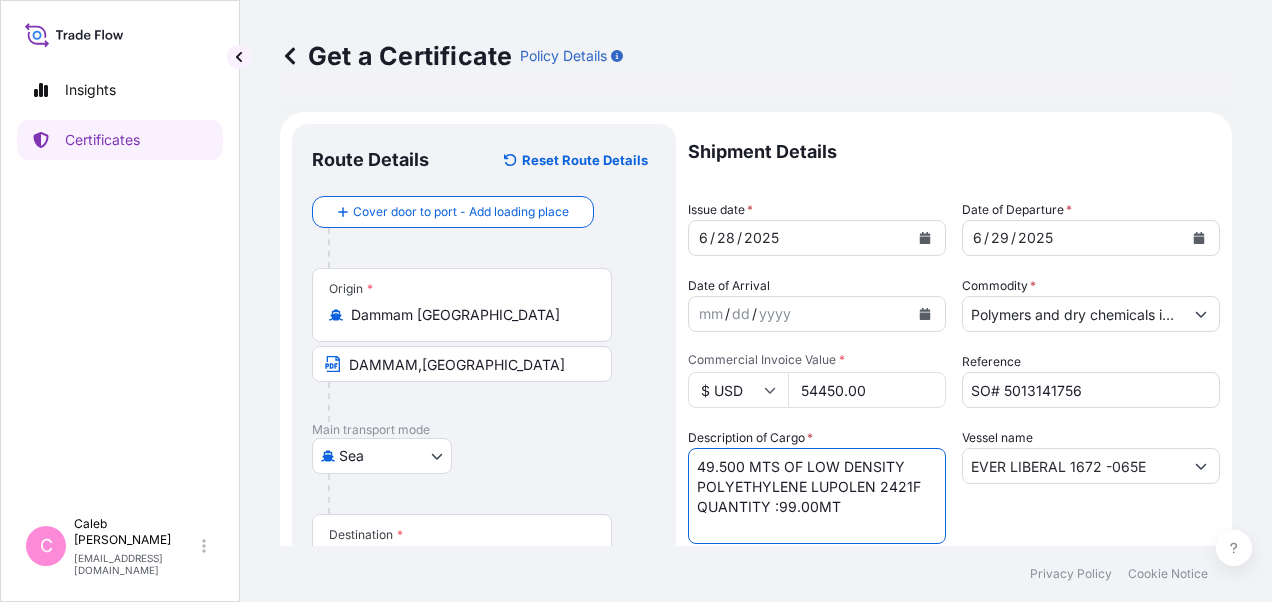 drag, startPoint x: 805, startPoint y: 460, endPoint x: 692, endPoint y: 467, distance: 113.216606 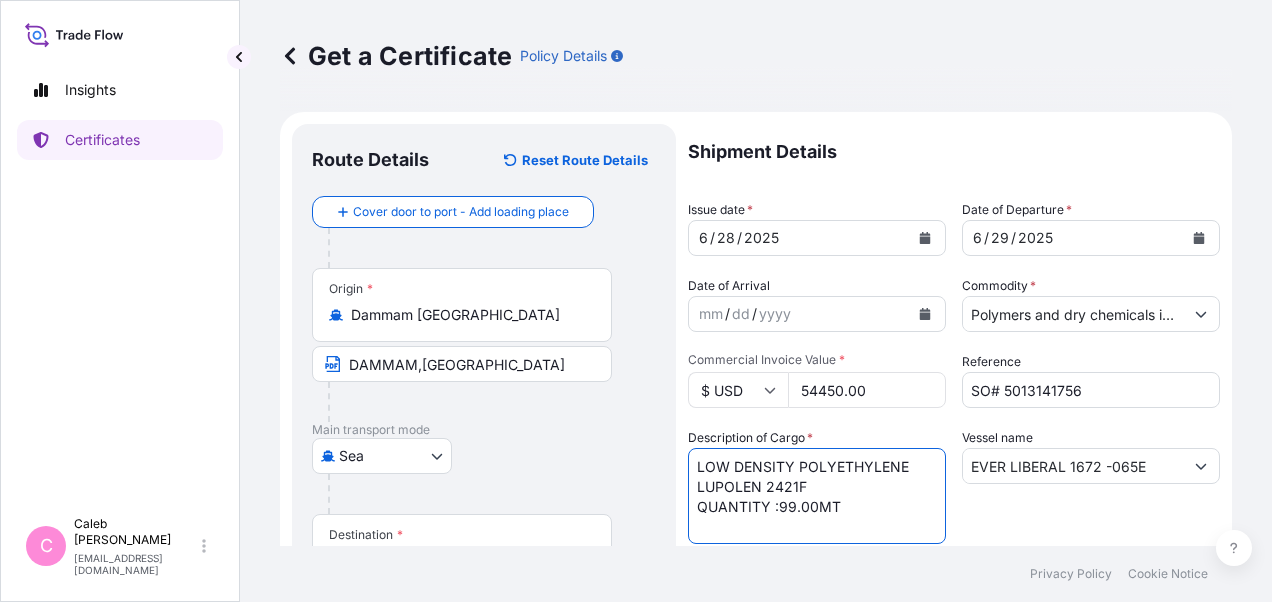 drag, startPoint x: 778, startPoint y: 505, endPoint x: 854, endPoint y: 504, distance: 76.00658 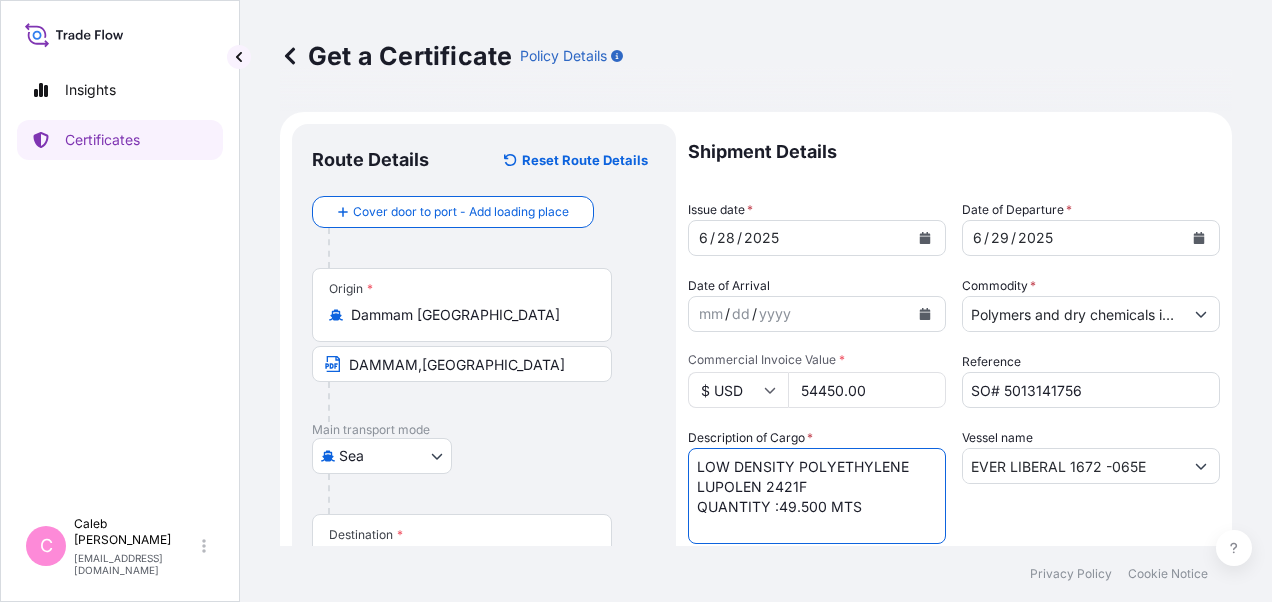 click on "COMMODITY3:  MOPLEN EP332L
QUANTITY :99.00MT" at bounding box center [817, 496] 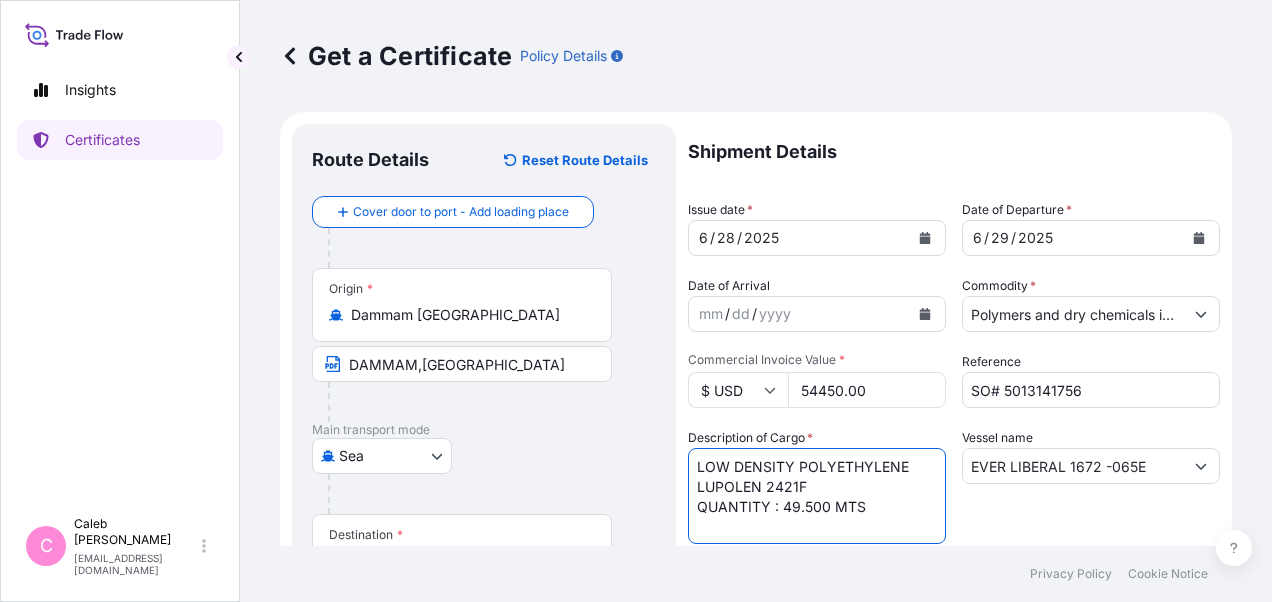 click on "COMMODITY3:  MOPLEN EP332L
QUANTITY :99.00MT" at bounding box center [817, 496] 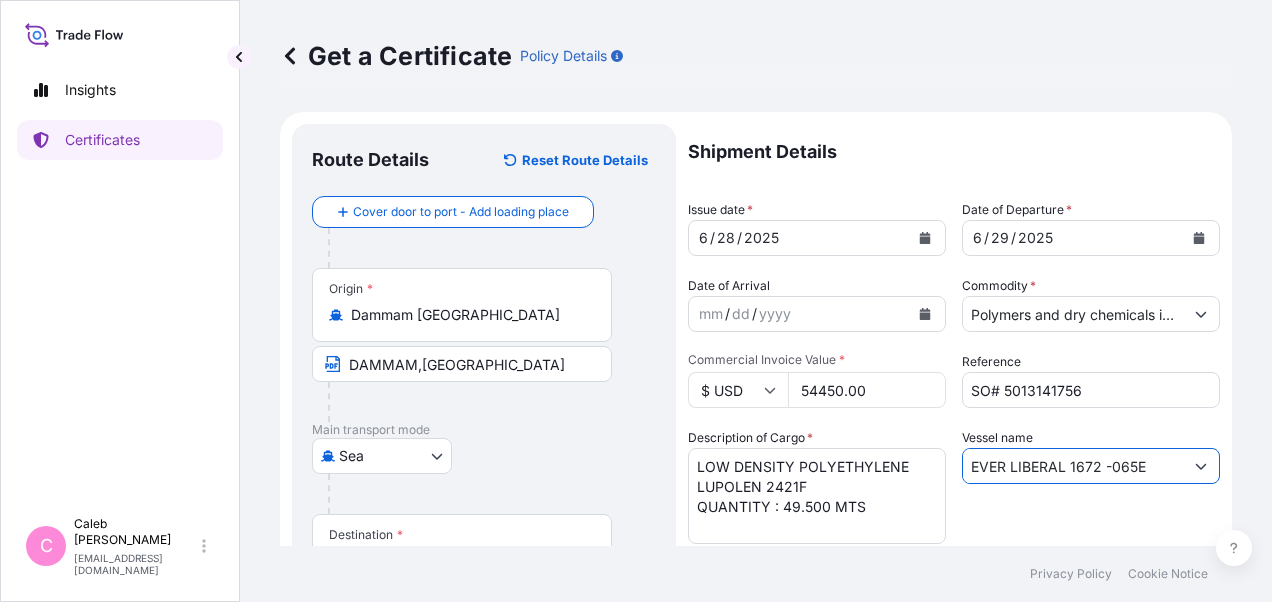 drag, startPoint x: 1136, startPoint y: 469, endPoint x: 953, endPoint y: 464, distance: 183.0683 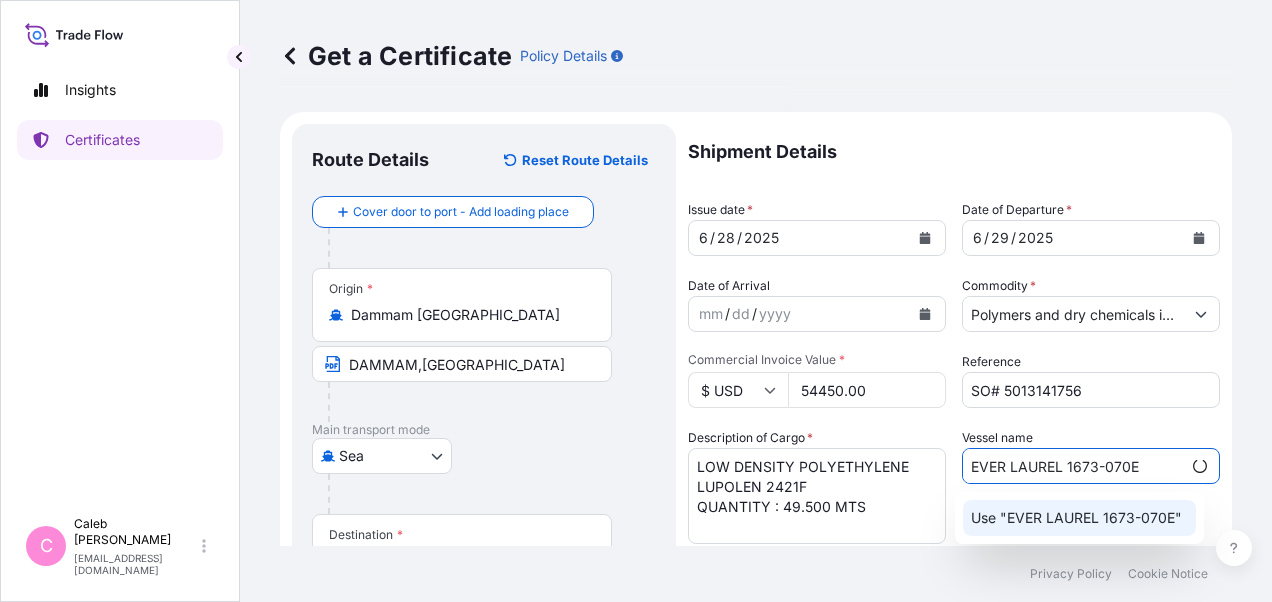 click on "Use "EVER LAUREL 1673-070E"" 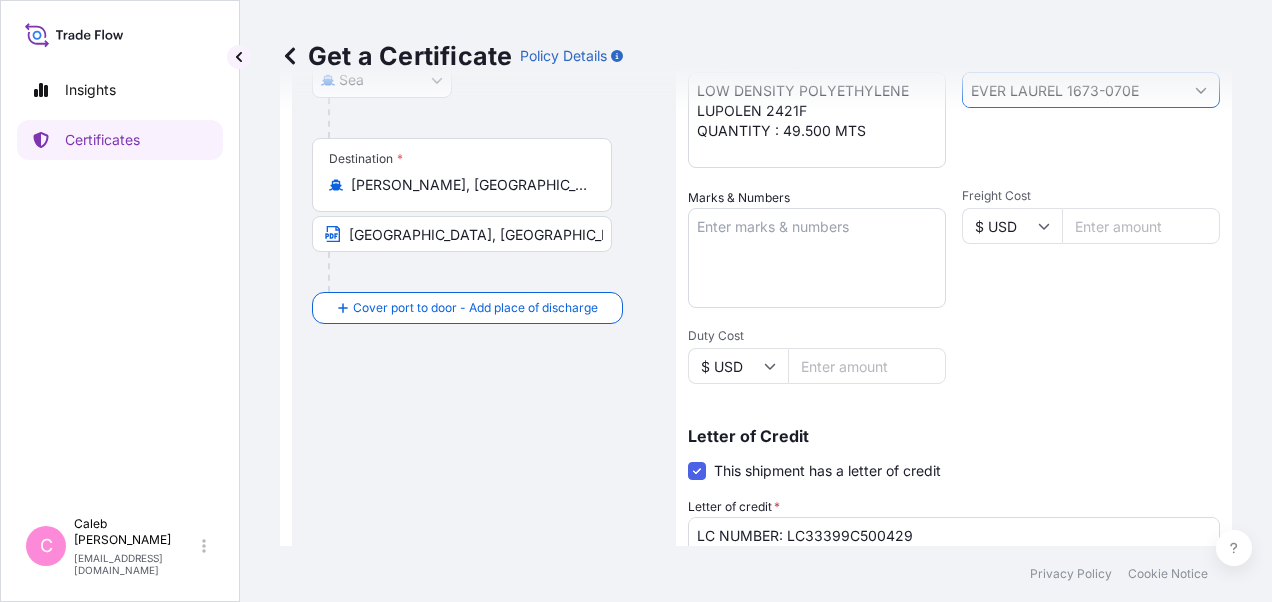 scroll, scrollTop: 500, scrollLeft: 0, axis: vertical 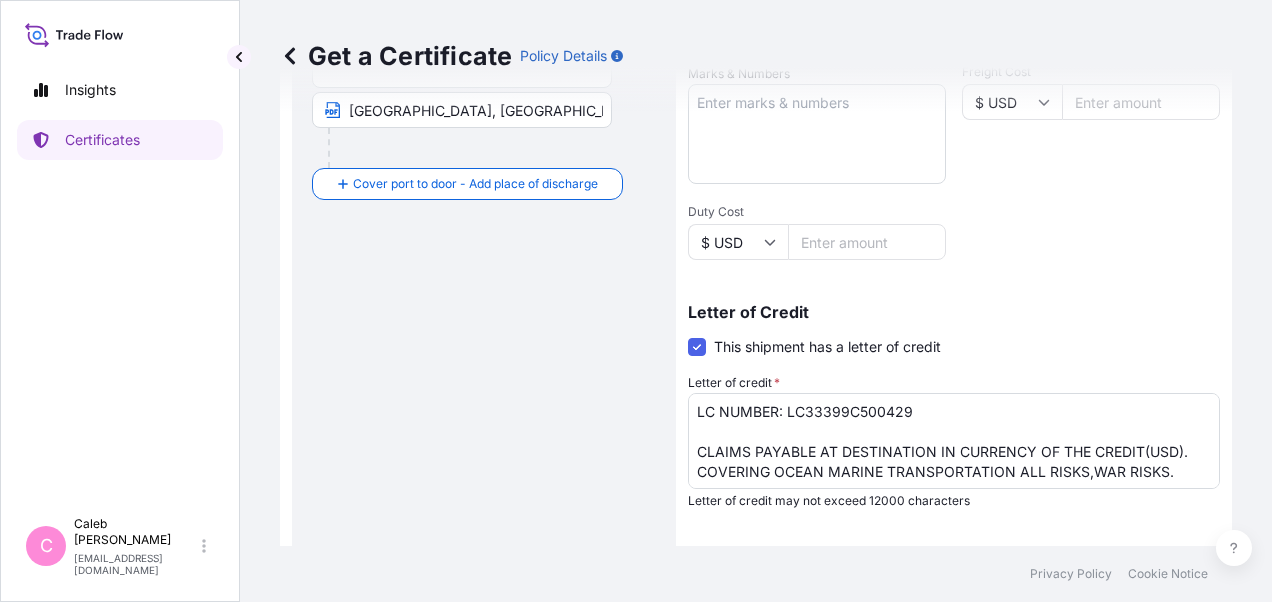 type on "EVER LAUREL 1673-070E" 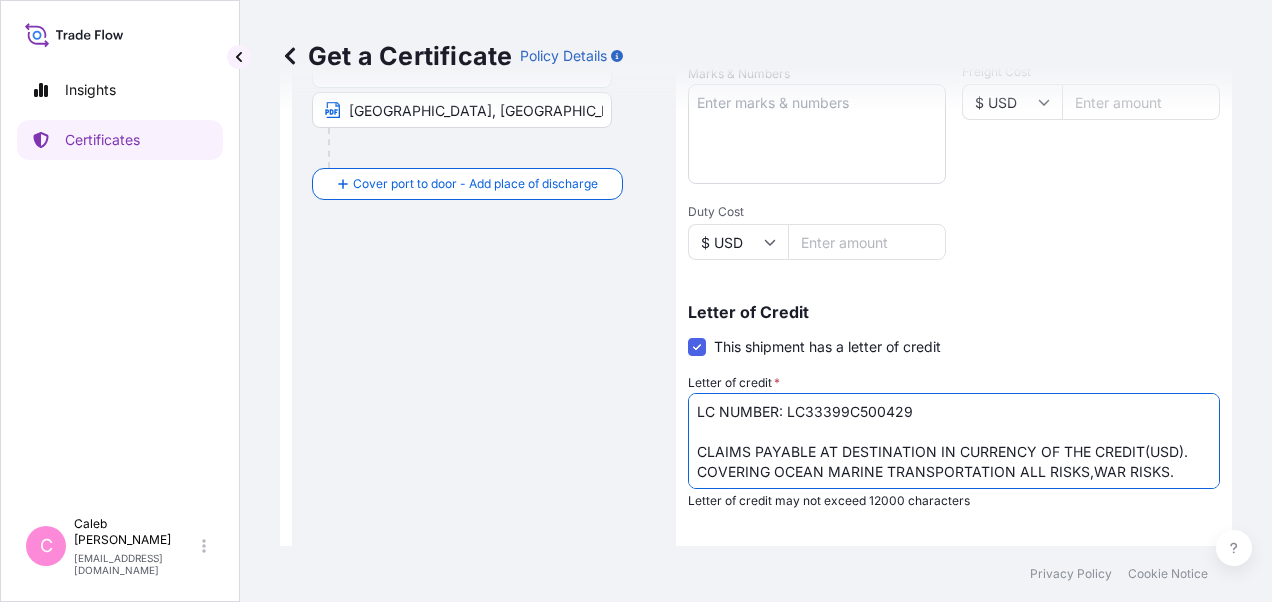 drag, startPoint x: 786, startPoint y: 412, endPoint x: 915, endPoint y: 410, distance: 129.0155 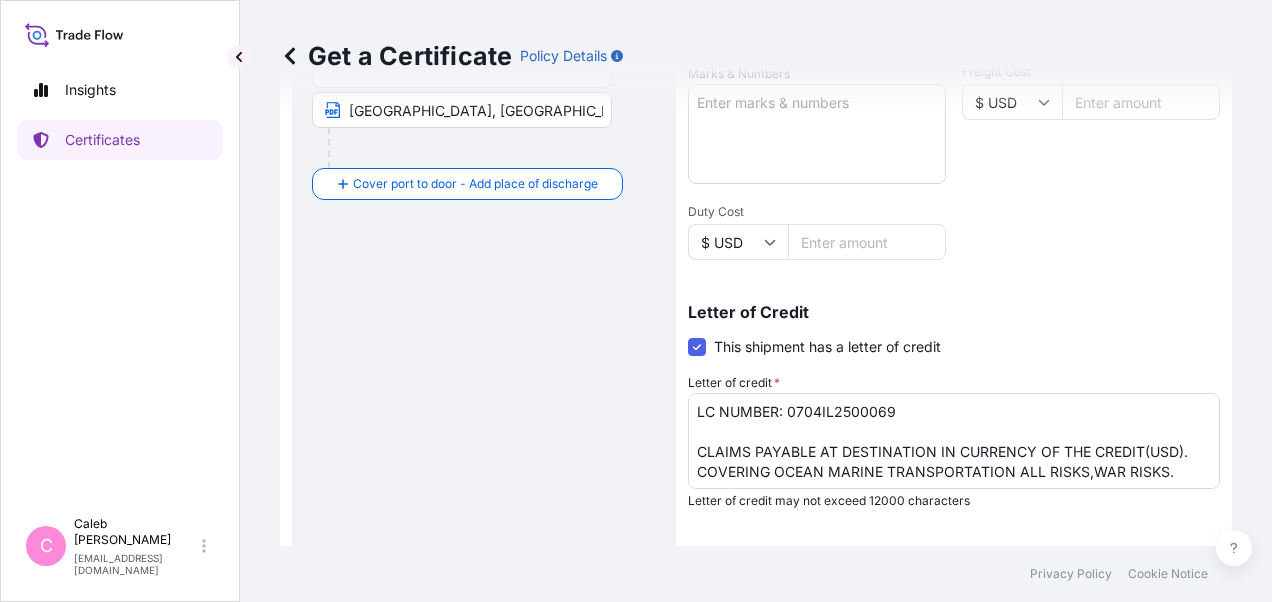 drag, startPoint x: 904, startPoint y: 25, endPoint x: 906, endPoint y: 55, distance: 30.066593 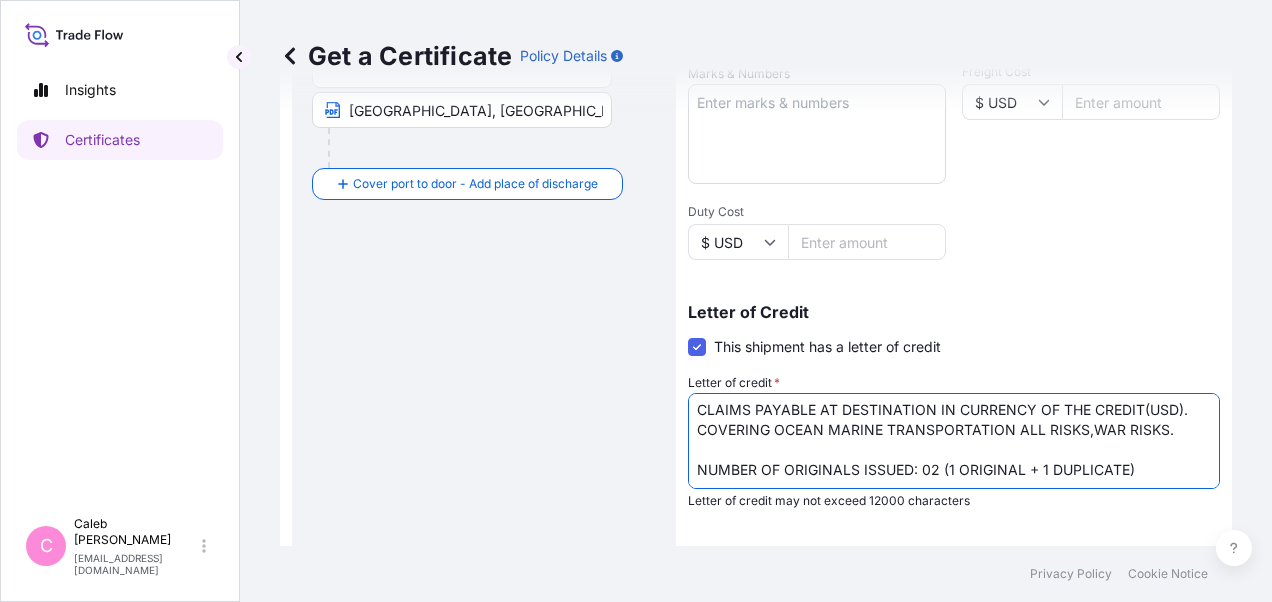 scroll, scrollTop: 61, scrollLeft: 0, axis: vertical 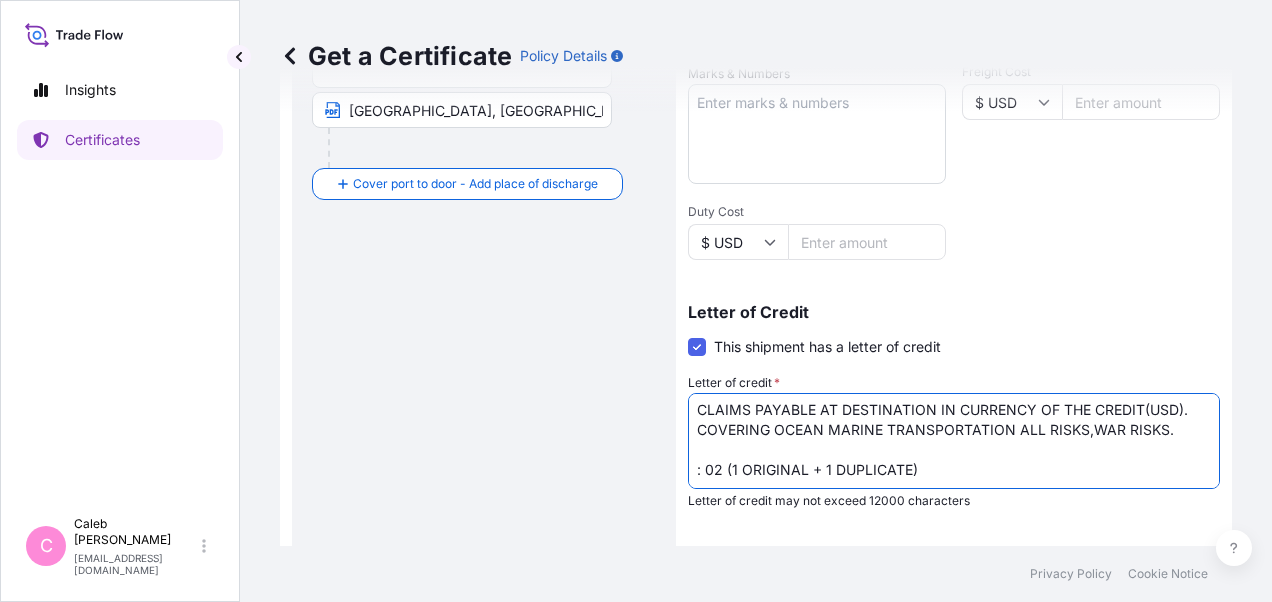 paste on "TOTAL NUMBER OF ORIGINALS ISSUED" 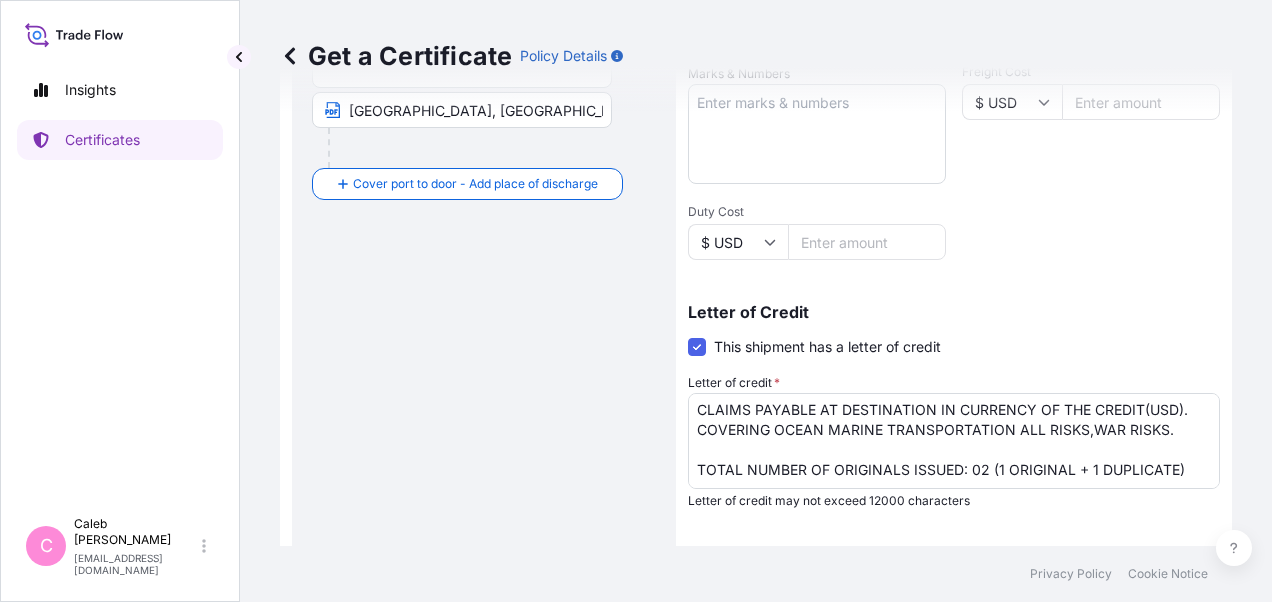 click on "Route Details Reset Route Details   Cover door to port - Add loading place Place of loading Road / Inland Road / Inland Origin * Dammam Saudi Arabia DAMMAM,SAUDI ARABIA Main transport mode Sea Air Road Sea Destination * Hồ Chí Minh, Ho Chi Minh City, Vietnam CAT LAI PORT, VIETNAM VIA PORT OF DISCHARGE : HOCHIMINH CITY PORT, VIETNAM Cover port to door - Add place of discharge Road / Inland Road / Inland Place of Discharge" at bounding box center [484, 204] 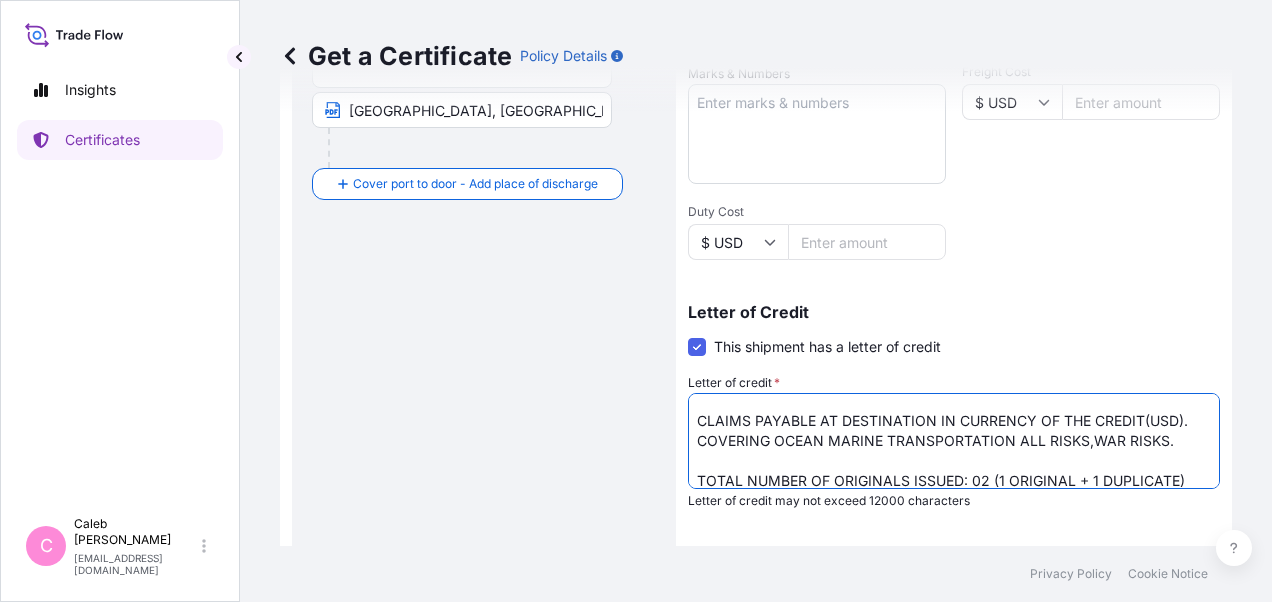 scroll, scrollTop: 0, scrollLeft: 0, axis: both 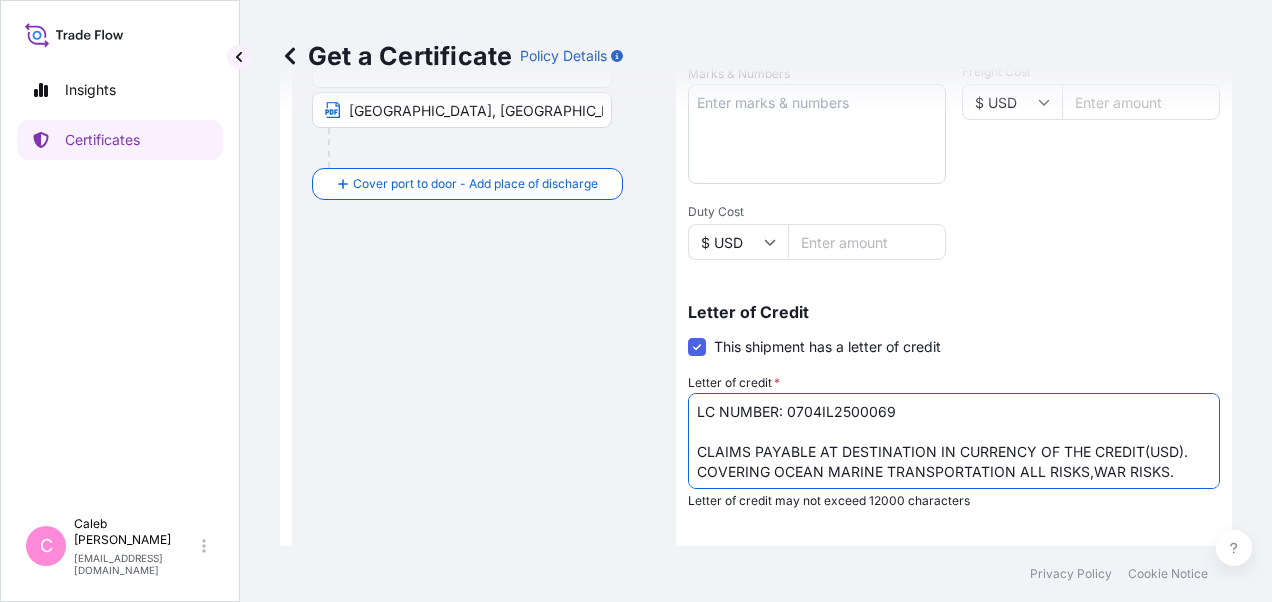 drag, startPoint x: 1175, startPoint y: 431, endPoint x: 684, endPoint y: 450, distance: 491.3675 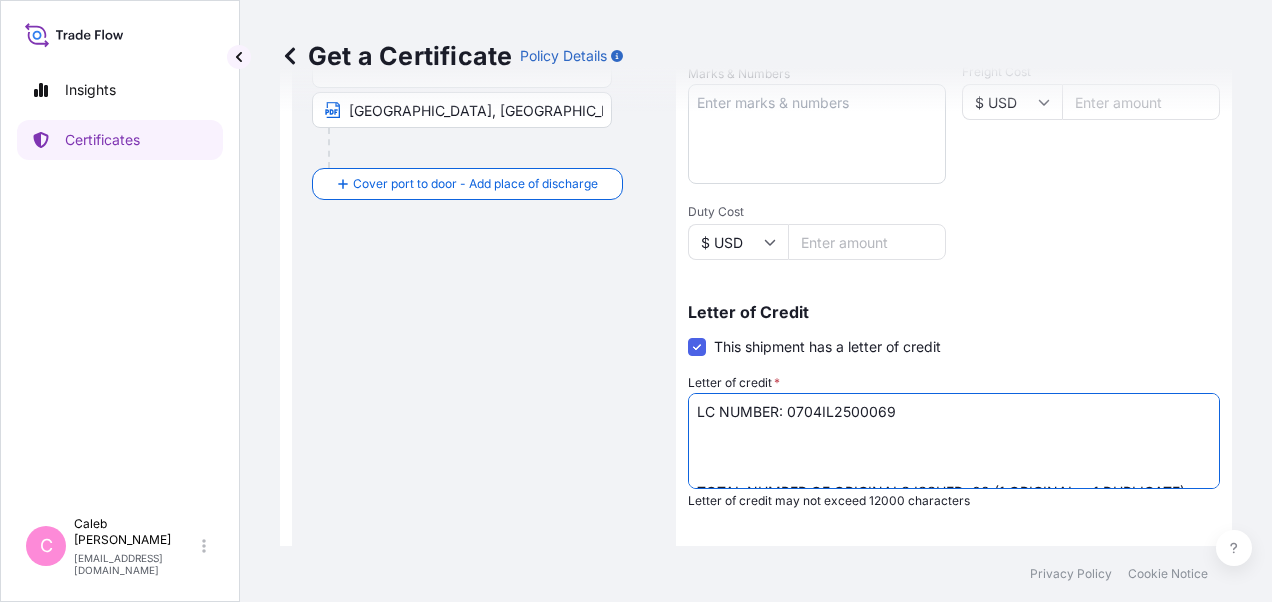 paste on "IN ASSIGNABLE FORM.COVERING ''ALL RISKS'', CLAIM PAYABLE IN VIETNAM IN INVOICE CURRENCY (USD).
NAME, ADD., TEL. NO OF INSURANCE COMPANY IN VIETNAM." 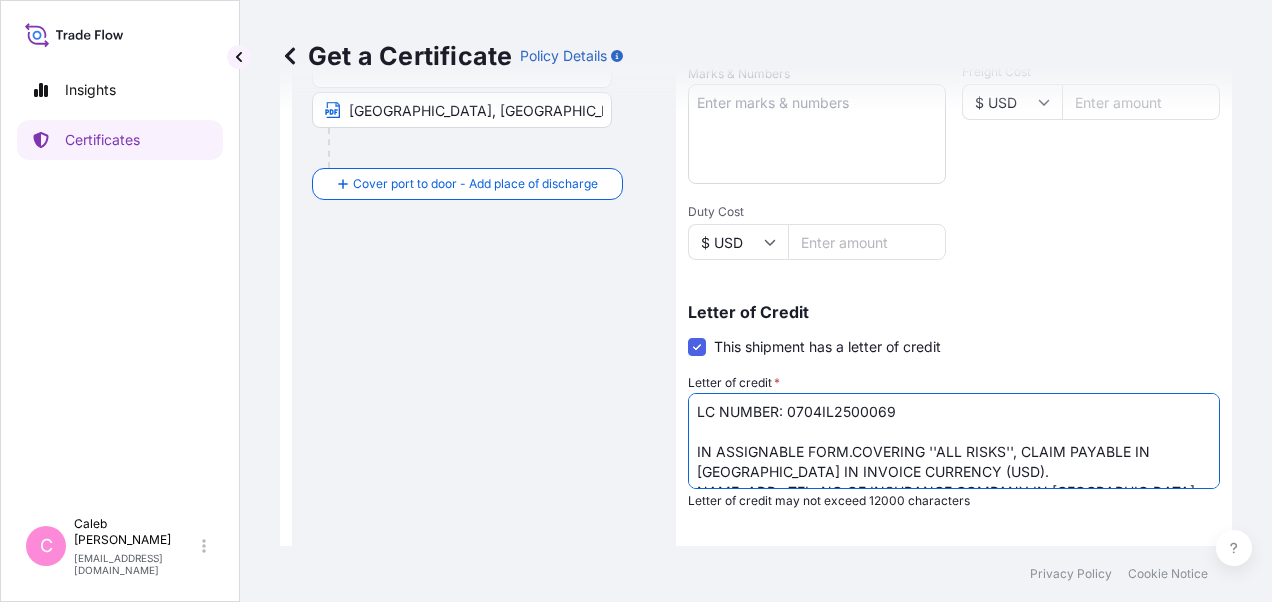 scroll, scrollTop: 11, scrollLeft: 0, axis: vertical 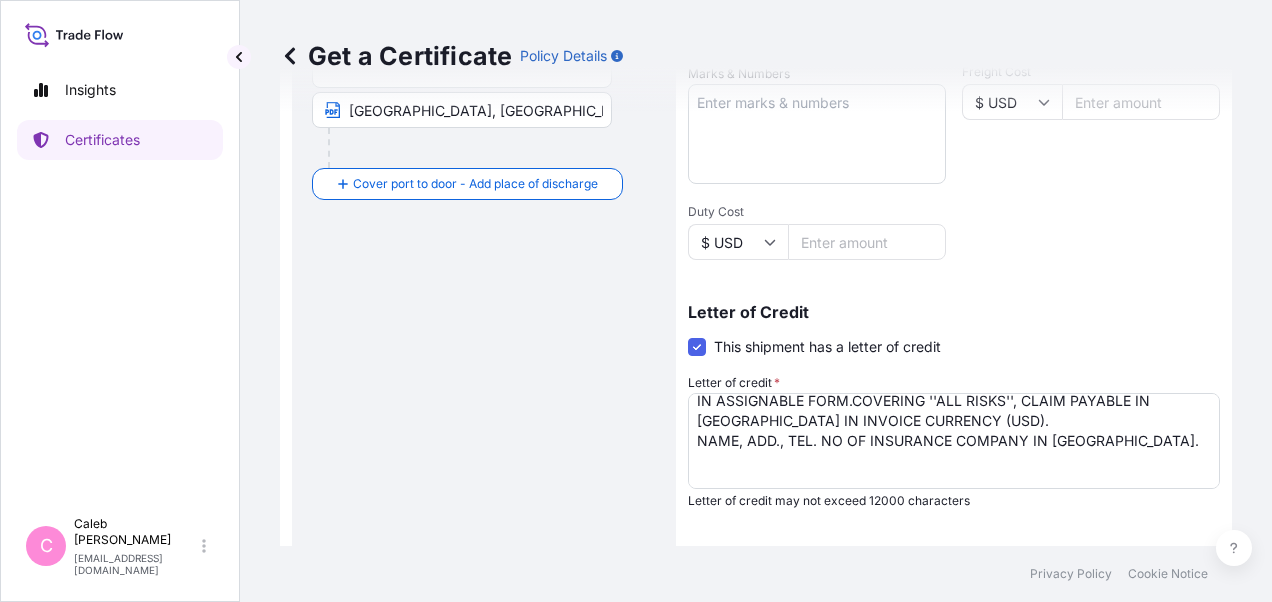 click on "Get a Certificate Policy Details Route Details Reset Route Details   Cover door to port - Add loading place Place of loading Road / Inland Road / Inland Origin * Dammam Saudi Arabia DAMMAM,SAUDI ARABIA Main transport mode Sea Air Road Sea Destination * Hồ Chí Minh, Ho Chi Minh City, Vietnam CAT LAI PORT, VIETNAM VIA PORT OF DISCHARGE : HOCHIMINH CITY PORT, VIETNAM Cover port to door - Add place of discharge Road / Inland Road / Inland Place of Discharge Shipment Details Issue date * 6 / 28 / 2025 Date of Departure * 6 / 29 / 2025 Date of Arrival mm / dd / yyyy Commodity * Polymers and dry chemicals in bulk Packing Category Commercial Invoice Value    * $ USD 54450.00 Reference SO# 5013141756 Description of Cargo * COMMODITY3:  MOPLEN EP332L
QUANTITY :99.00MT Vessel name EVER LAUREL 1673-070E Marks & Numbers Freight Cost   $ USD Duty Cost   $ USD Letter of Credit This shipment has a letter of credit Letter of credit * Letter of credit may not exceed 12000 characters Assured Details Primary Assured *" at bounding box center (756, 273) 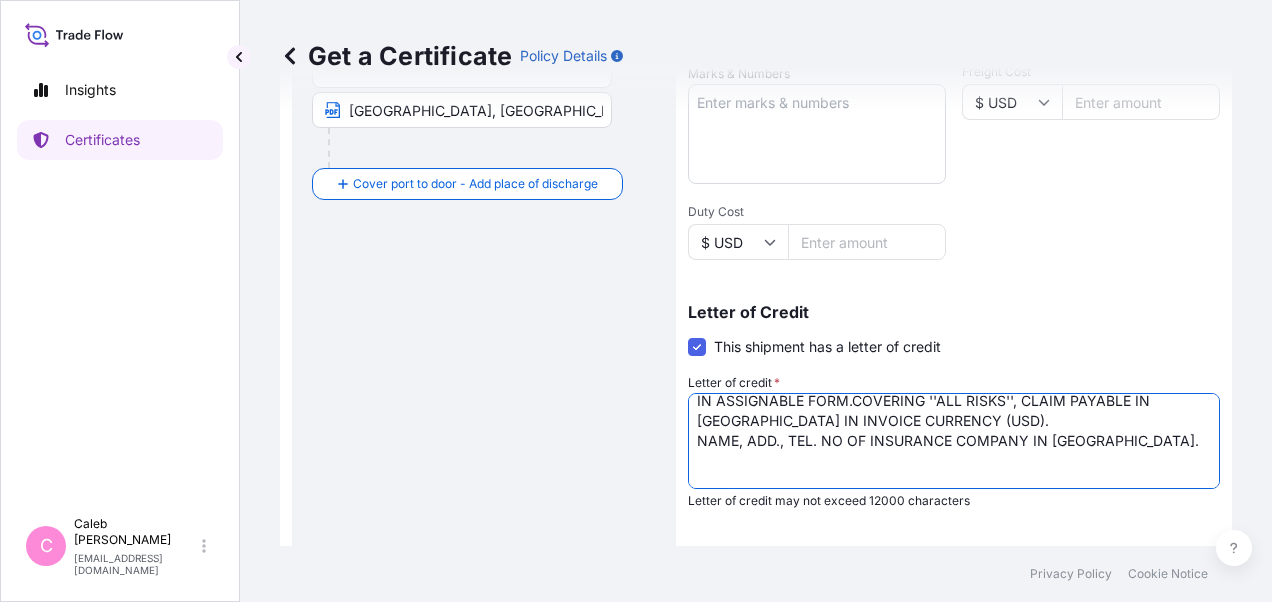 click on "LC NUMBER: LC33399C500429
CLAIMS PAYABLE AT DESTINATION IN CURRENCY OF THE CREDIT(USD).
COVERING OCEAN MARINE TRANSPORTATION ALL RISKS,WAR RISKS.
NUMBER OF ORIGINALS ISSUED: 02 (1 ORIGINAL + 1 DUPLICATE)" at bounding box center [954, 441] 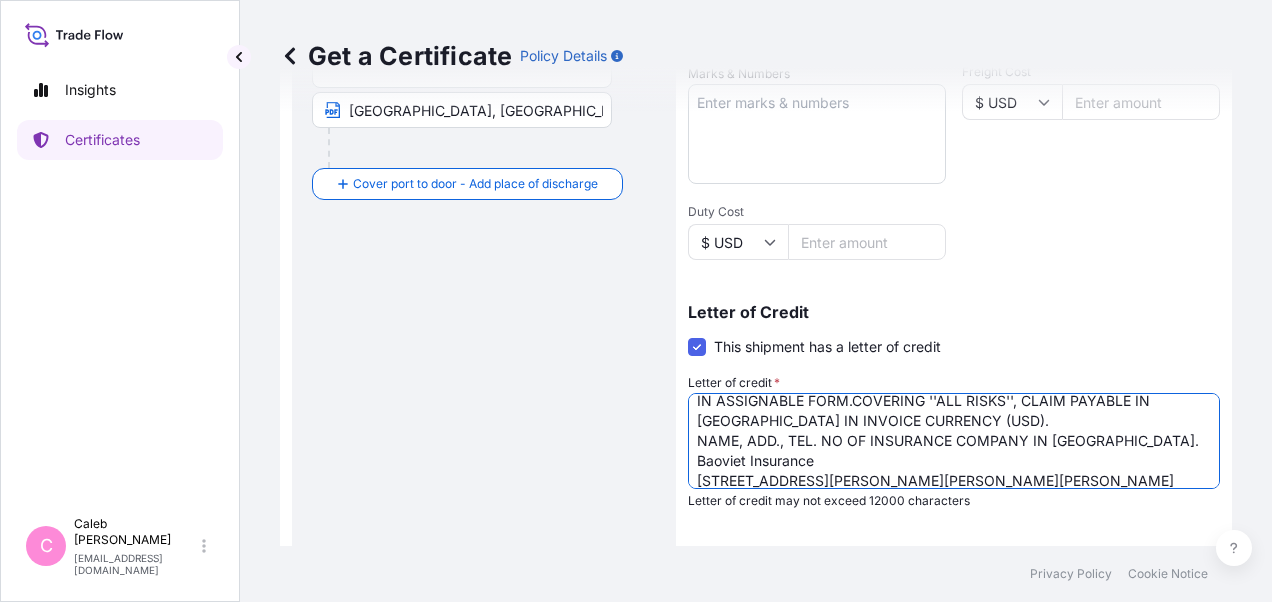 scroll, scrollTop: 91, scrollLeft: 0, axis: vertical 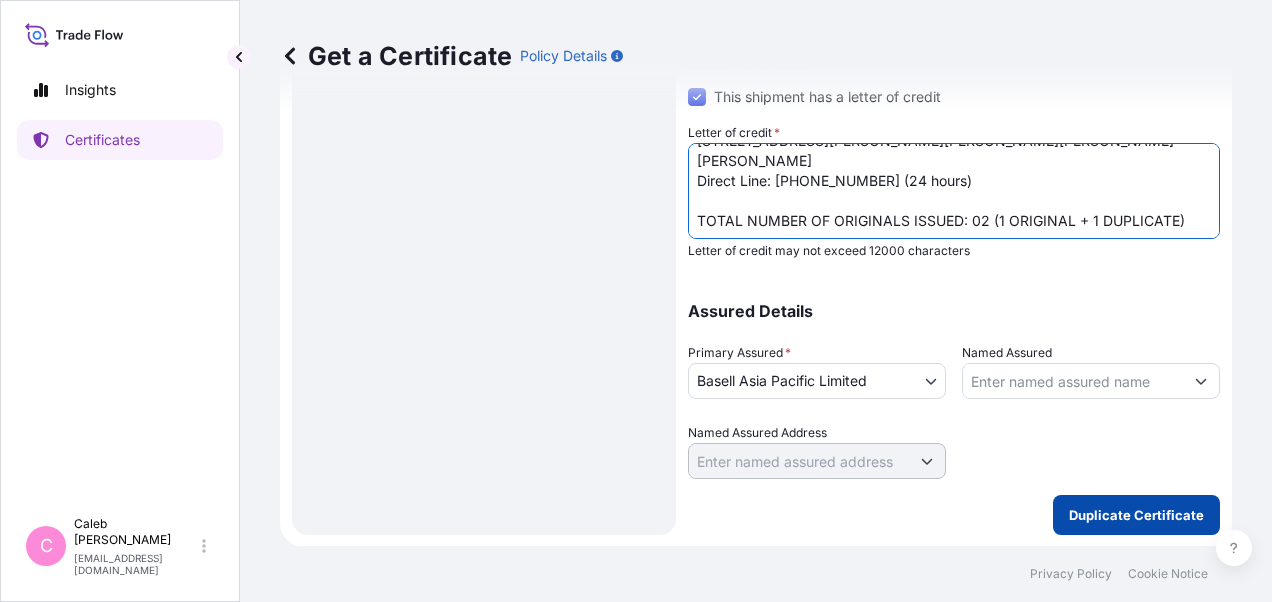 type on "LC NUMBER: 0704IL2500069
IN ASSIGNABLE FORM.COVERING ''ALL RISKS'', CLAIM PAYABLE IN VIETNAM IN INVOICE CURRENCY (USD).
NAME, ADD., TEL. NO OF INSURANCE COMPANY IN VIETNAM.
Baoviet Insurance
No7, Ly Thuong Kiet Street Hoan Kiem District Phan Chu Trinh Ward Hanoi Vietnam
Direct Line: +84 942996919 (24 hours)
TOTAL NUMBER OF ORIGINALS ISSUED: 02 (1 ORIGINAL + 1 DUPLICATE)" 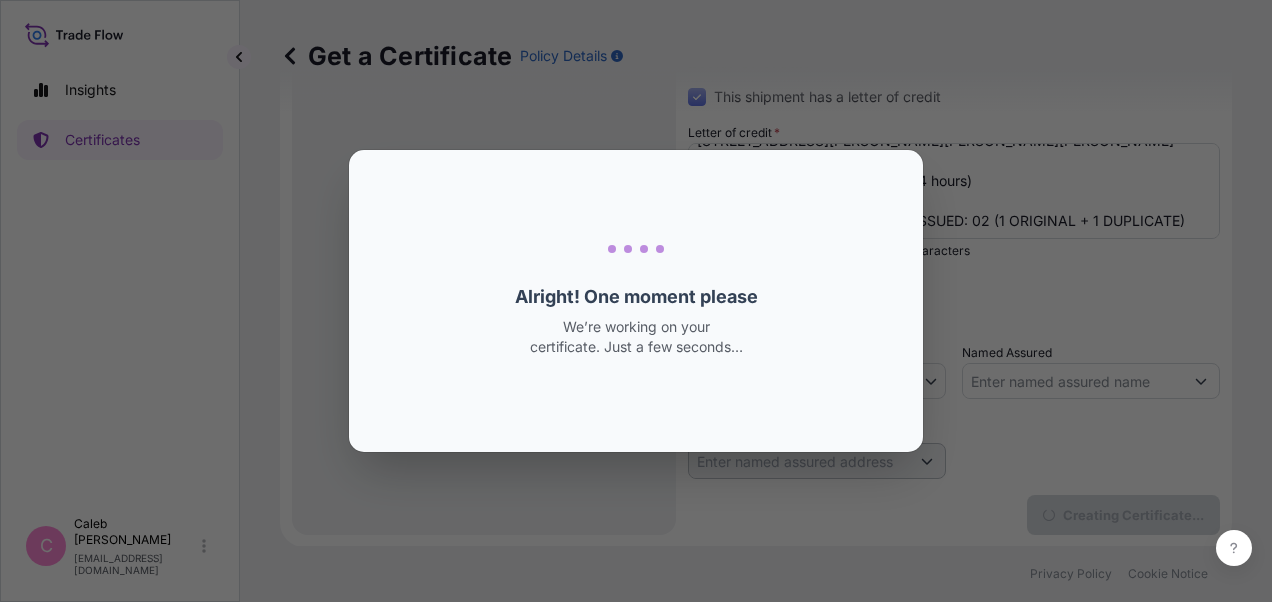 click on "Loading... Alright! One moment please We’re working on your certificate. Just a few seconds…" at bounding box center [636, 301] 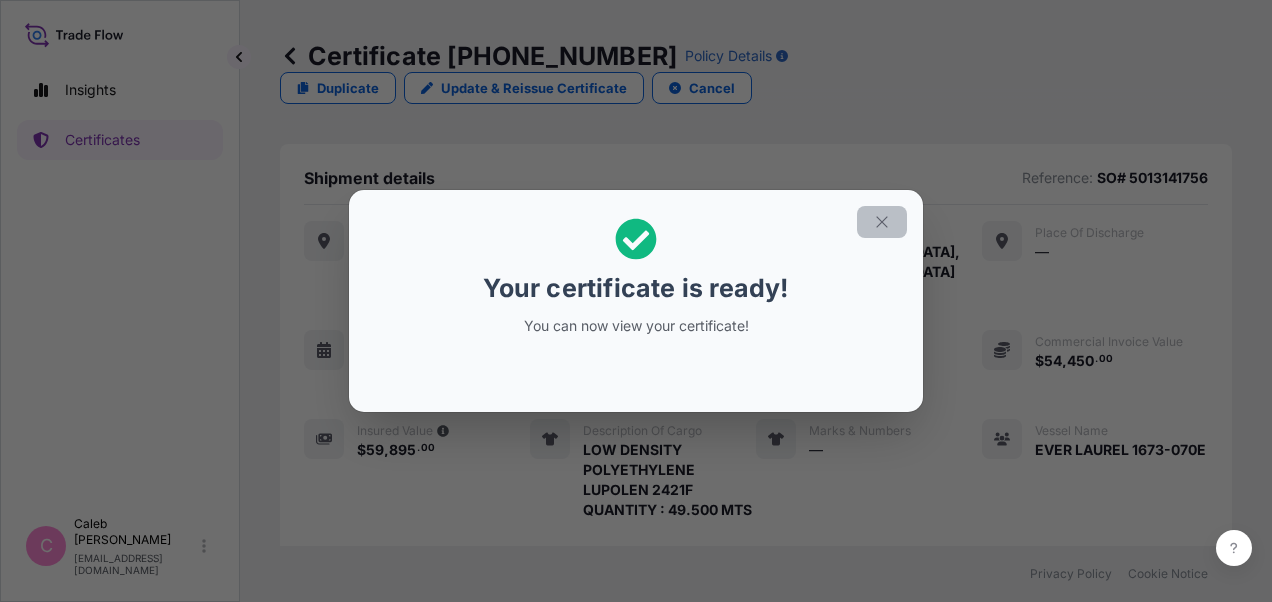 click 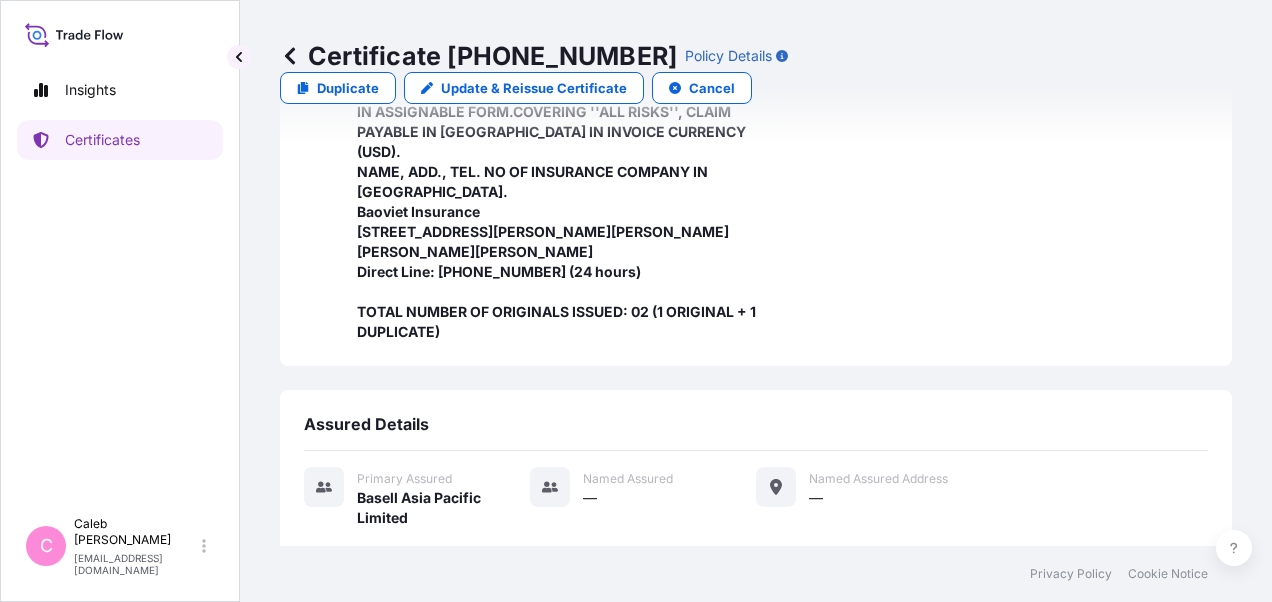 scroll, scrollTop: 1014, scrollLeft: 0, axis: vertical 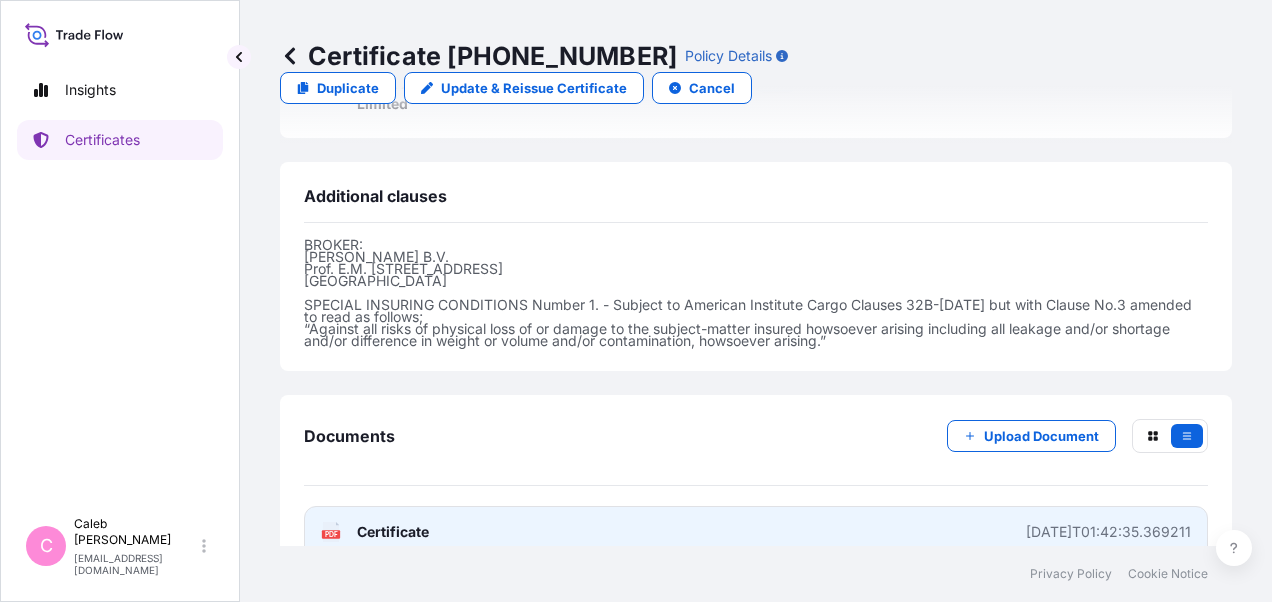click on "Certificate" at bounding box center [393, 532] 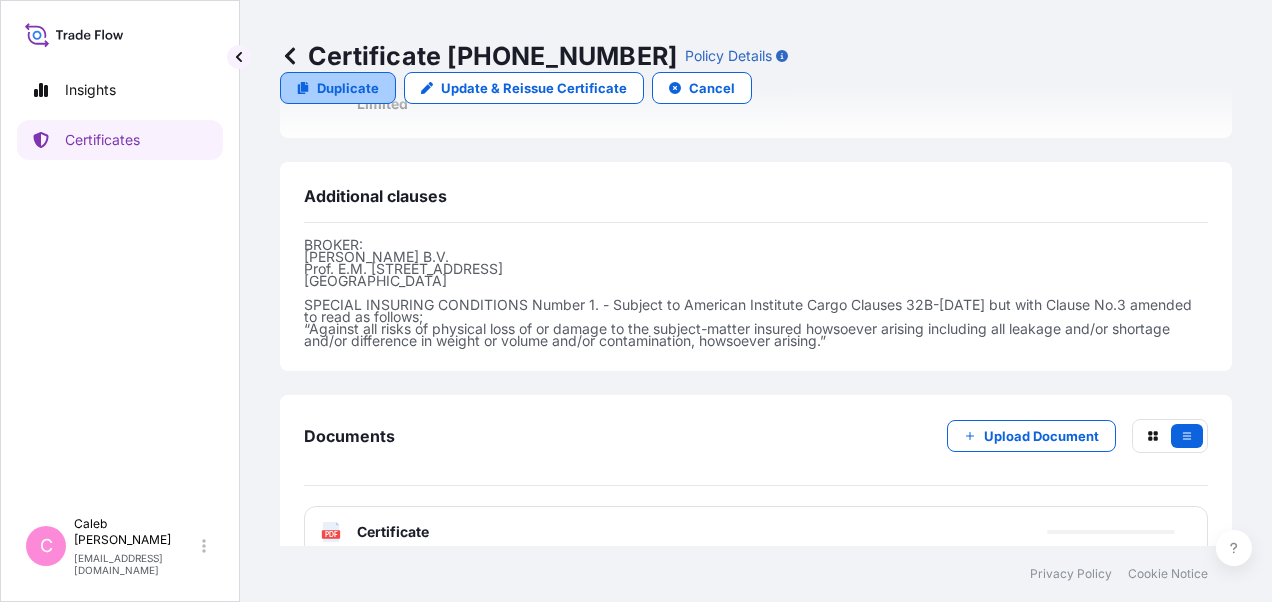click on "Duplicate" at bounding box center [348, 88] 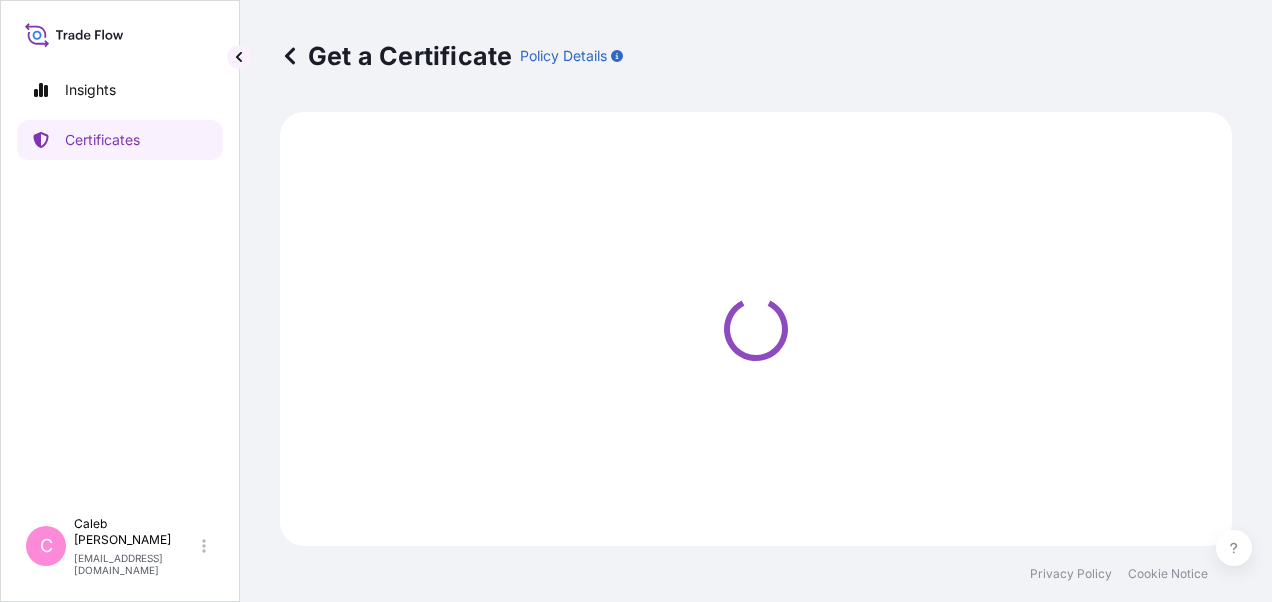 select on "Sea" 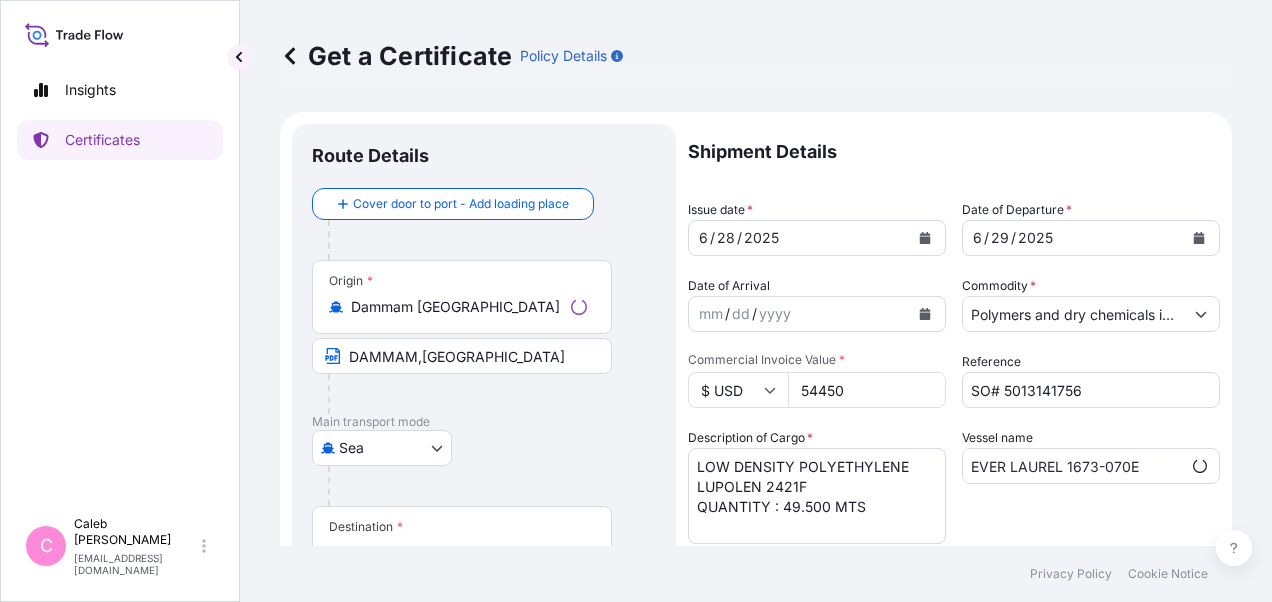 select on "32034" 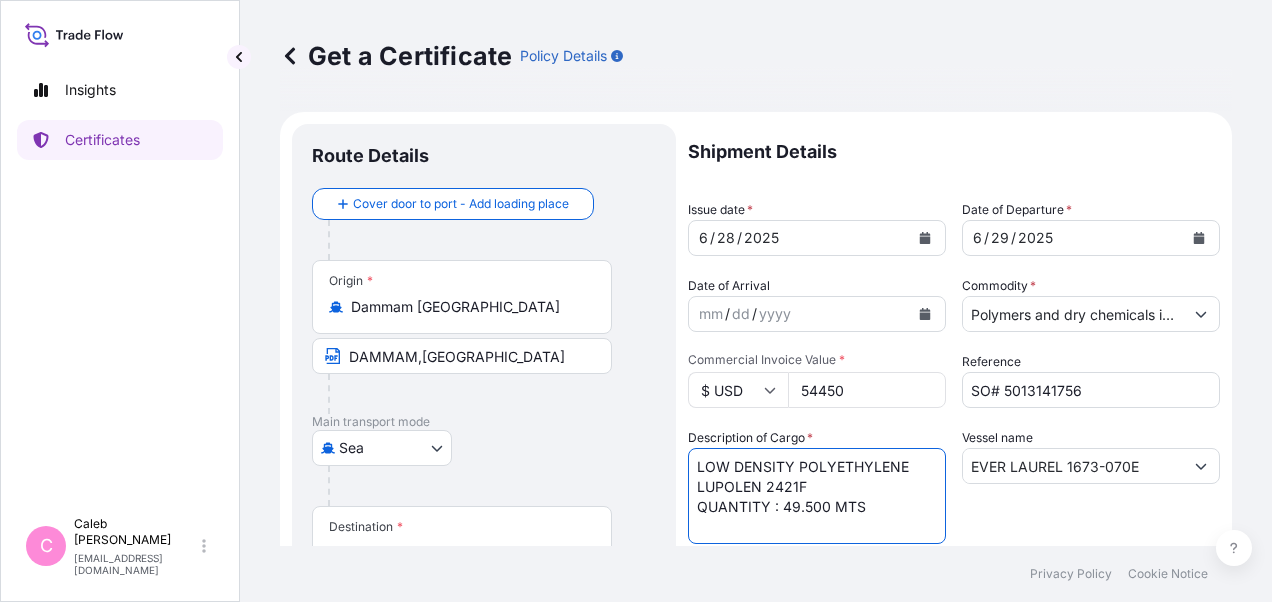drag, startPoint x: 814, startPoint y: 486, endPoint x: 679, endPoint y: 457, distance: 138.07968 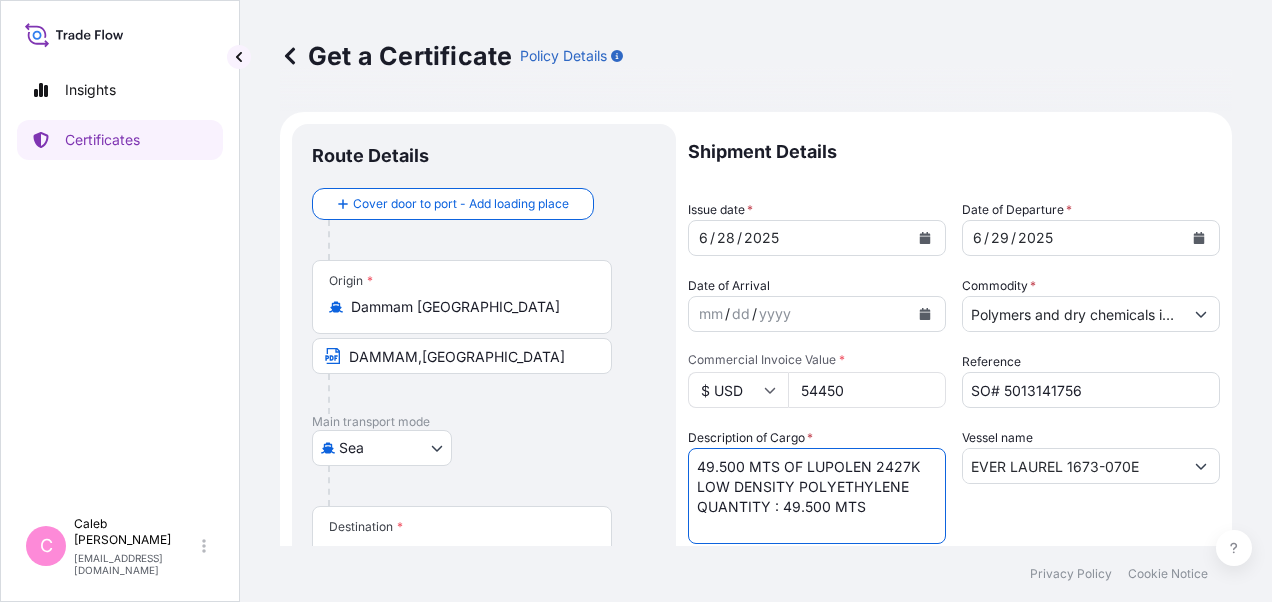 drag, startPoint x: 806, startPoint y: 463, endPoint x: 700, endPoint y: 466, distance: 106.04244 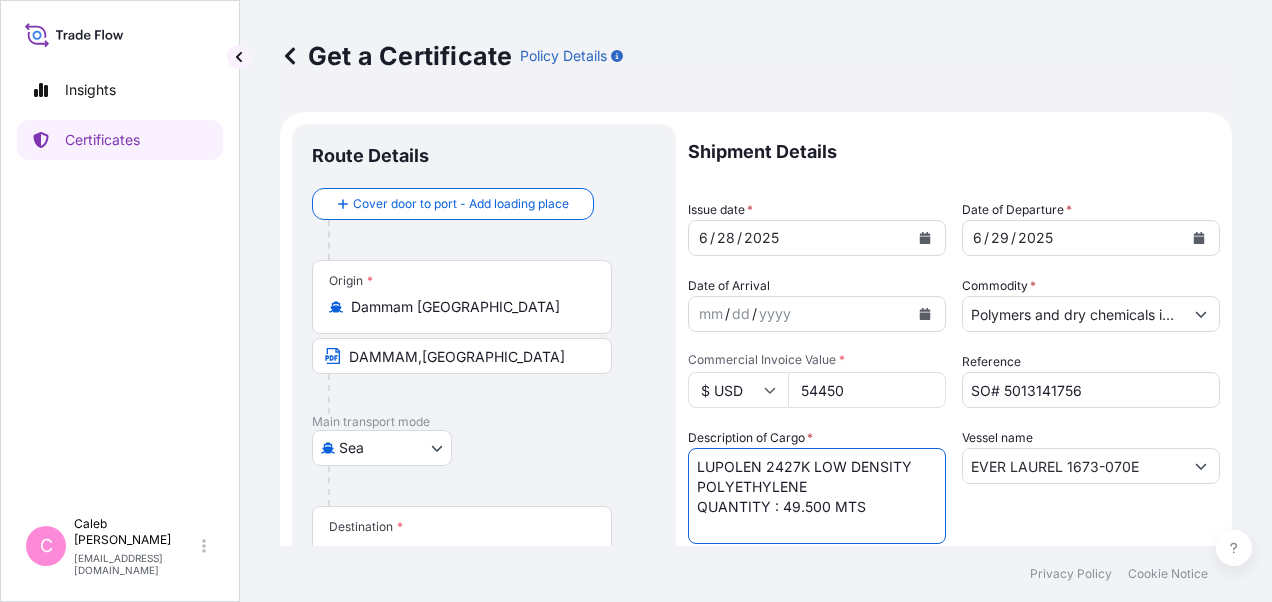 type on "LUPOLEN 2427K LOW DENSITY POLYETHYLENE
QUANTITY : 49.500 MTS" 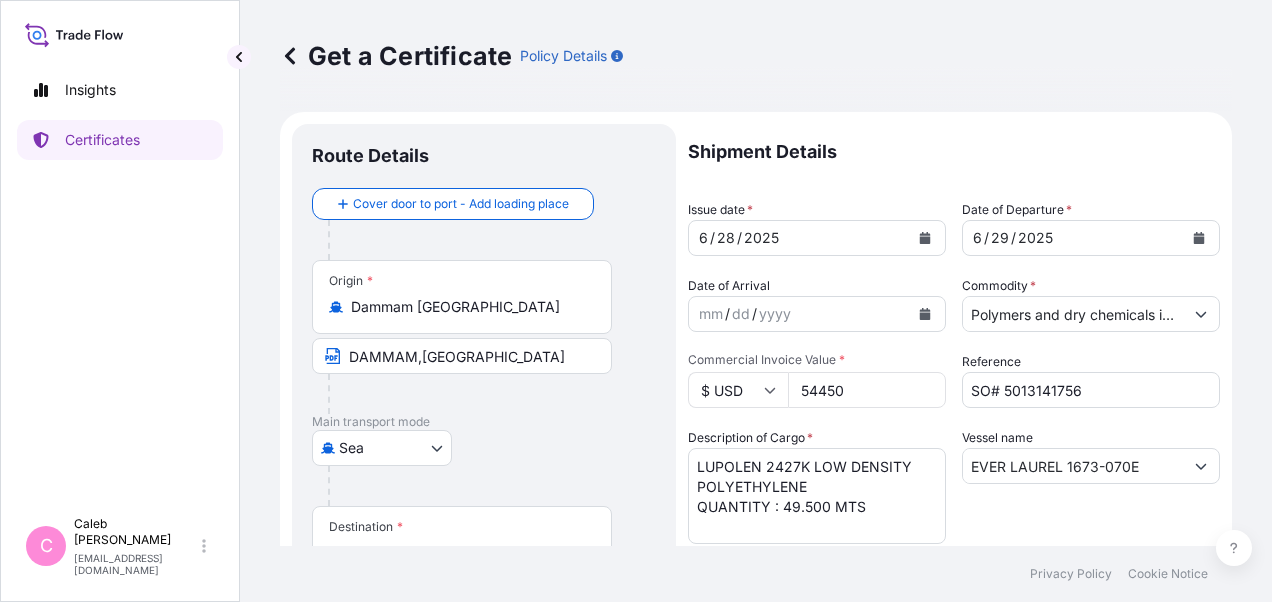 click at bounding box center [492, 486] 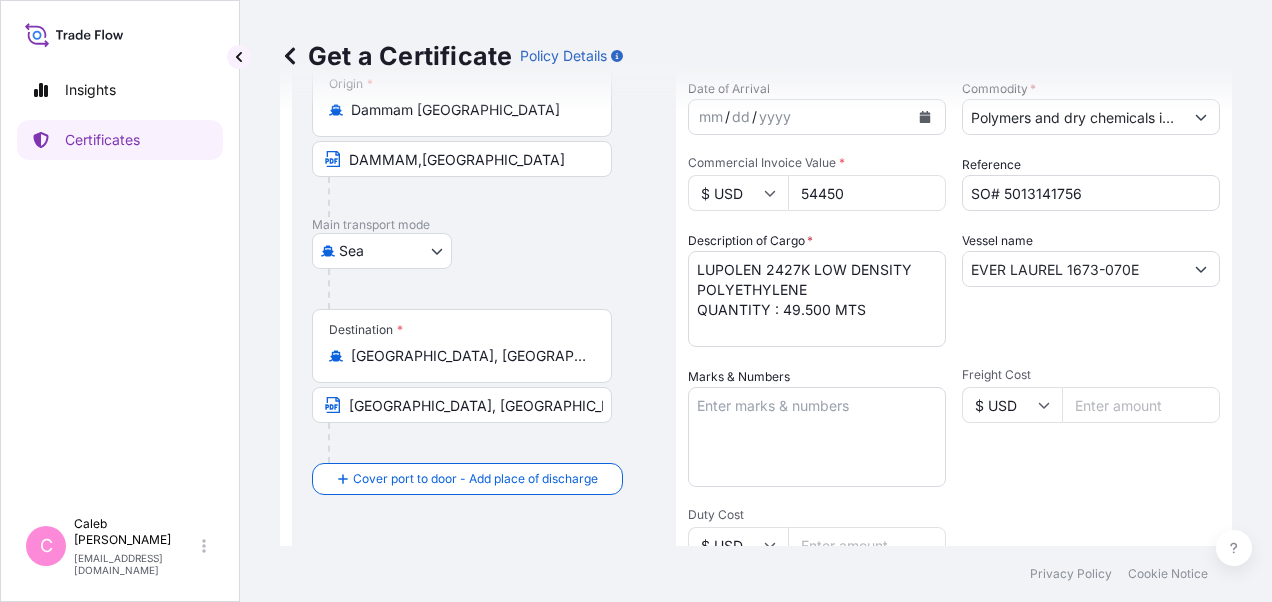 scroll, scrollTop: 200, scrollLeft: 0, axis: vertical 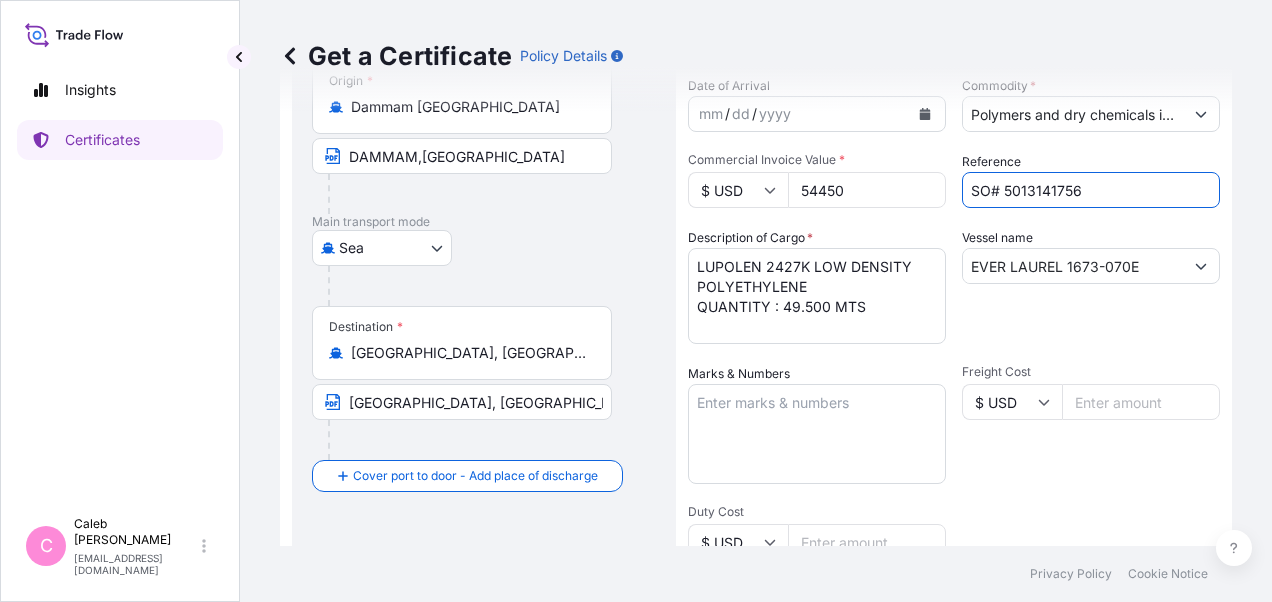 drag, startPoint x: 1080, startPoint y: 190, endPoint x: 998, endPoint y: 189, distance: 82.006096 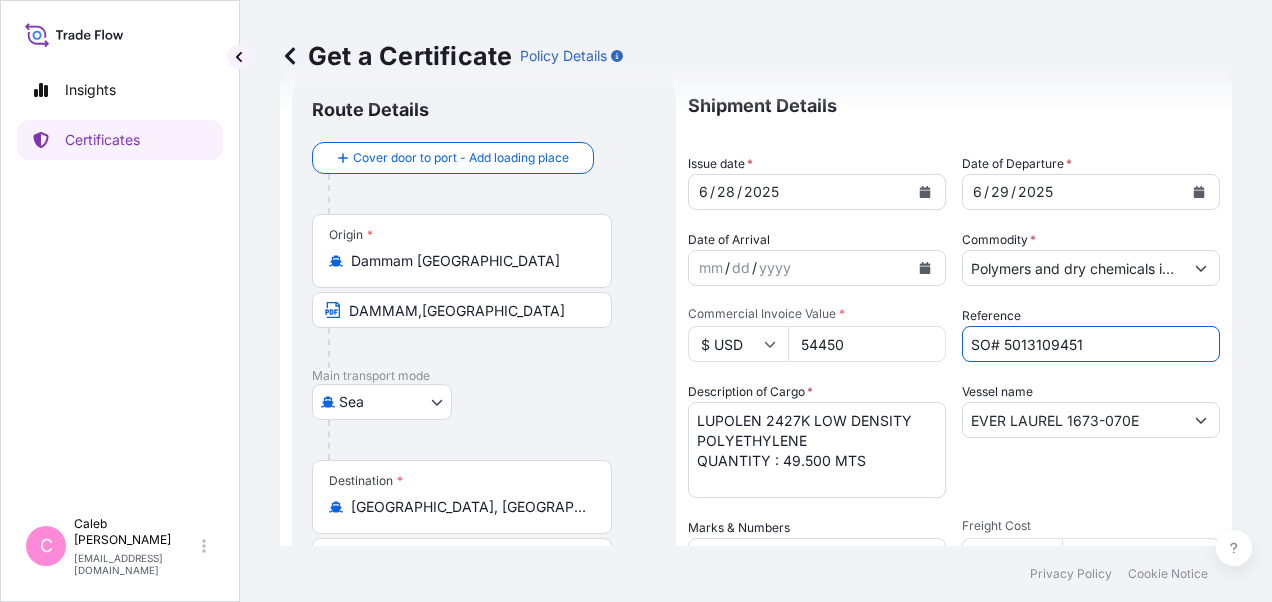 scroll, scrollTop: 0, scrollLeft: 0, axis: both 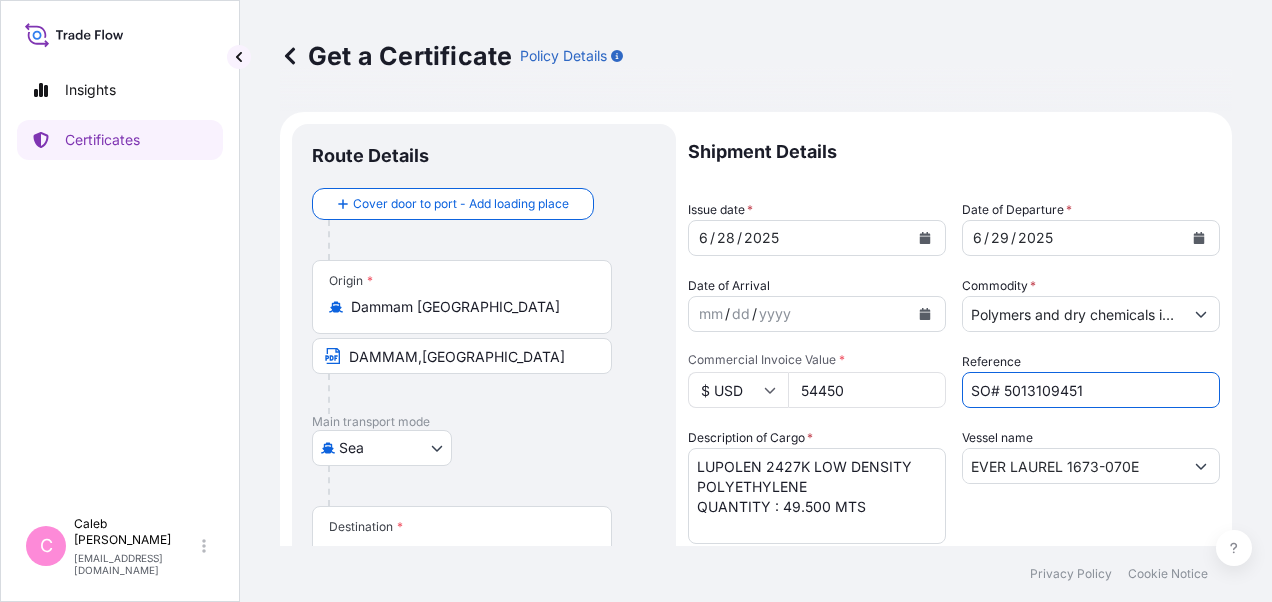 type on "SO# 5013109451" 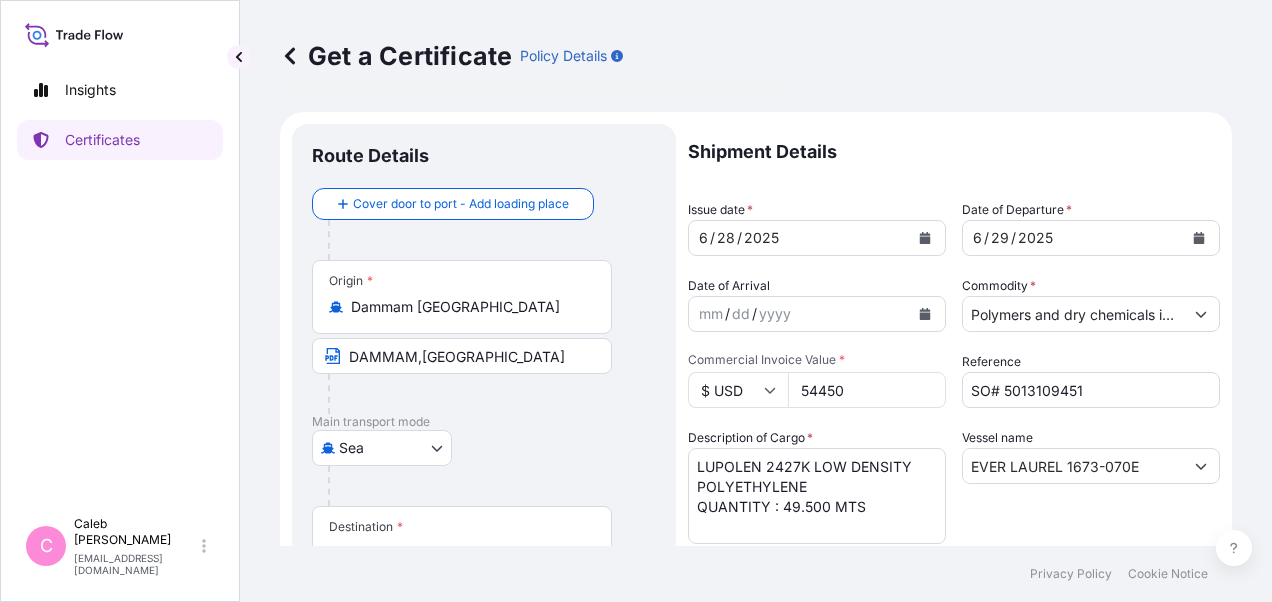 drag, startPoint x: 864, startPoint y: 392, endPoint x: 770, endPoint y: 389, distance: 94.04786 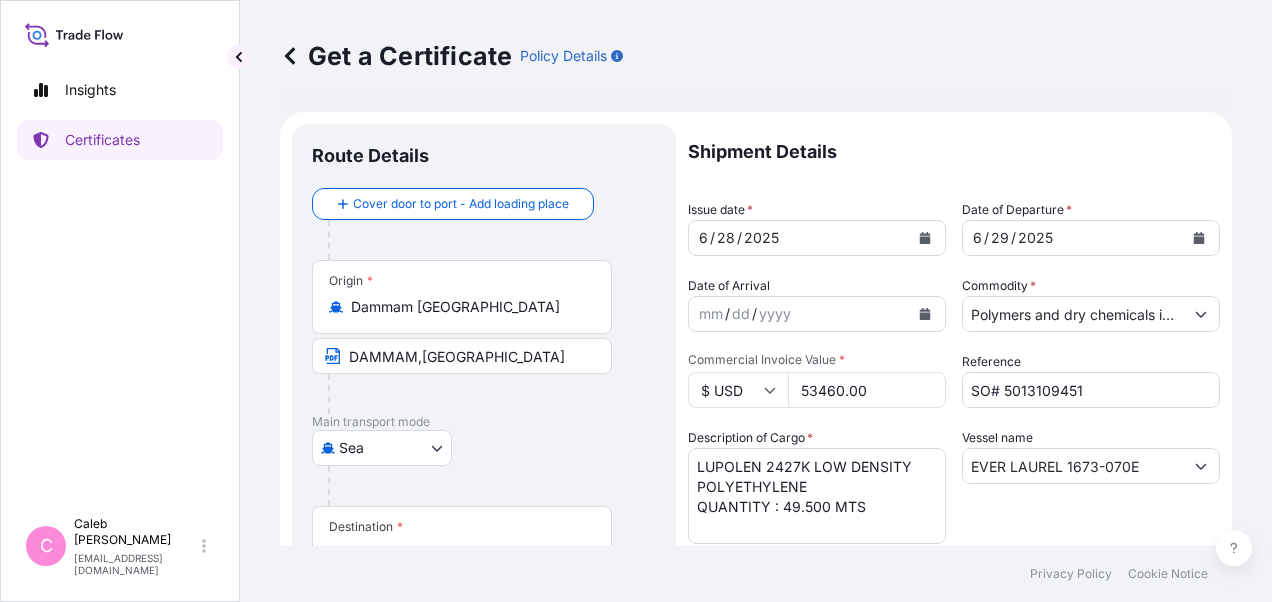 type on "53460.00" 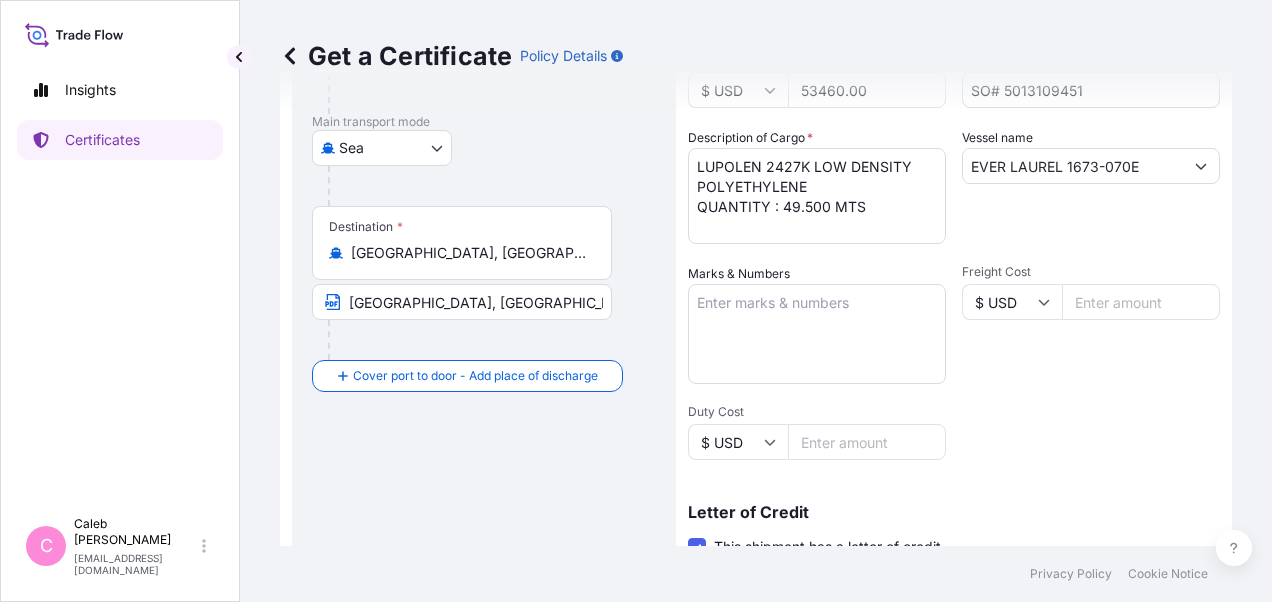 scroll, scrollTop: 500, scrollLeft: 0, axis: vertical 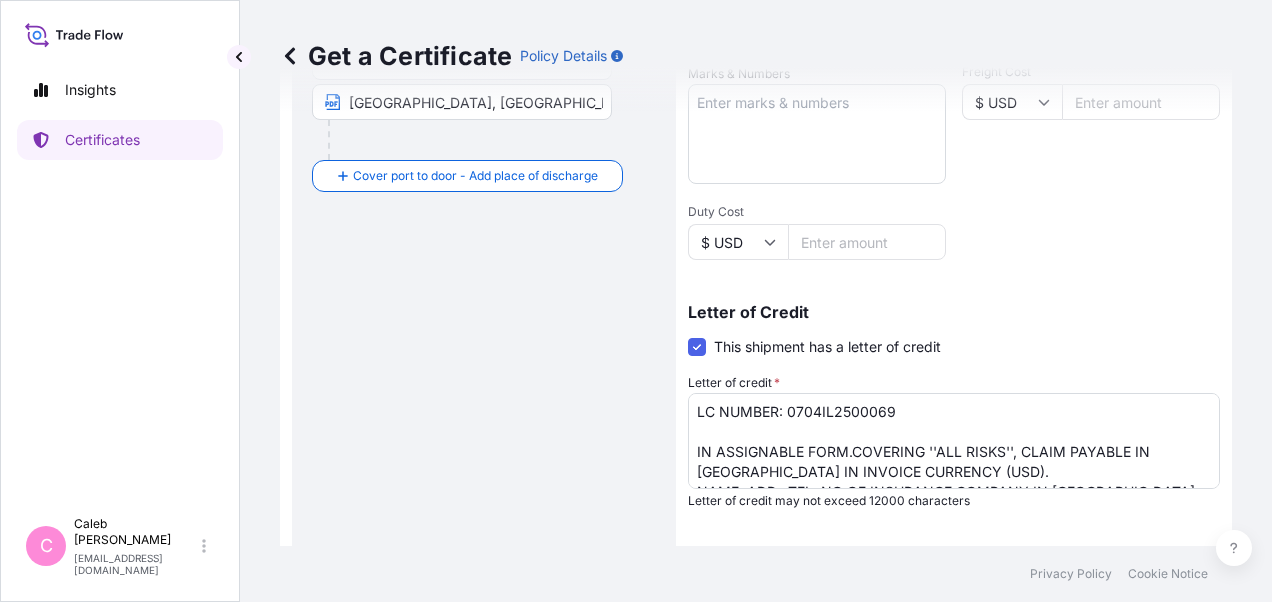 click on "Route Details   Cover door to port - Add loading place Place of loading Road / Inland Road / Inland Origin * Dammam Saudi Arabia DAMMAM,SAUDI ARABIA Main transport mode Sea Air Road Sea Destination * Ho Chi Minh City, Vietnam CAT LAI PORT, VIETNAM VIA PORT OF DISCHARGE : HOCHIMINH CITY PORT, VIETNAM Cover port to door - Add place of discharge Road / Inland Road / Inland Place of Discharge" at bounding box center [484, 204] 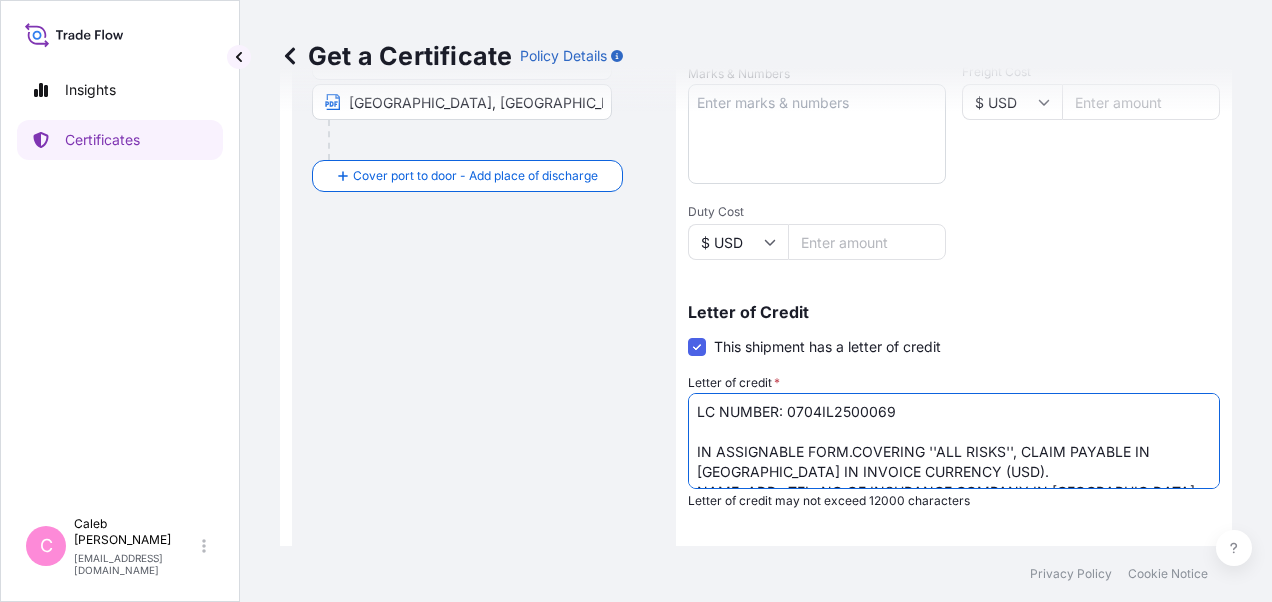 drag, startPoint x: 788, startPoint y: 406, endPoint x: 912, endPoint y: 411, distance: 124.10077 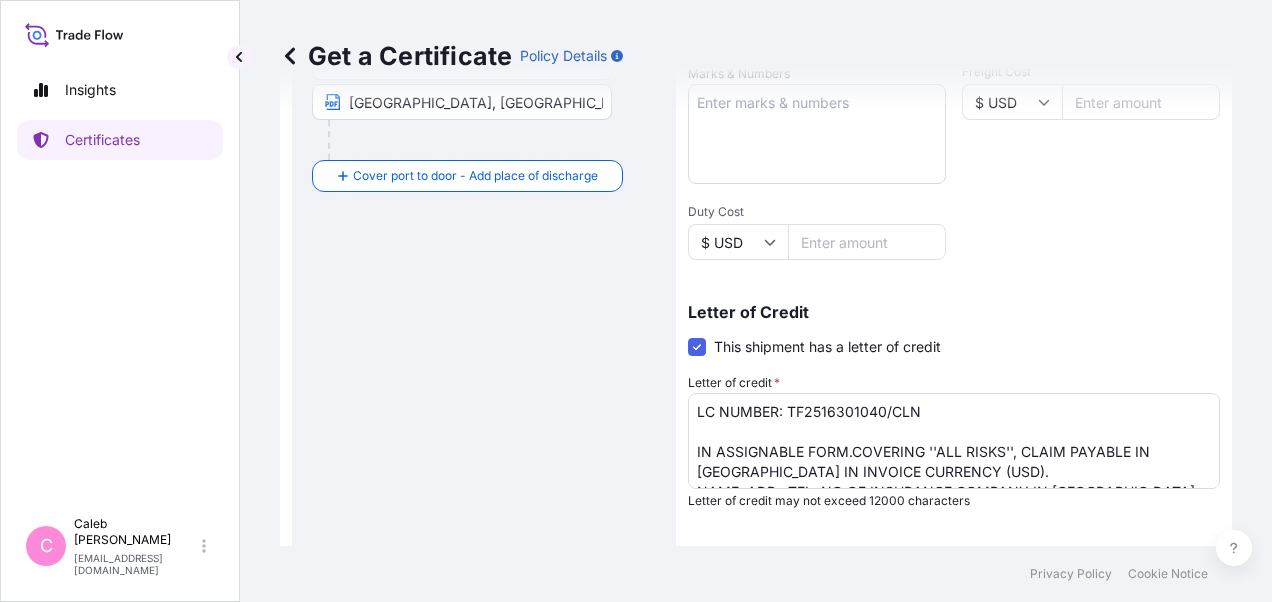 click on "Shipment Details Issue date * 6 / 28 / 2025 Date of Departure * 6 / 29 / 2025 Date of Arrival mm / dd / yyyy Commodity * Polymers and dry chemicals in bulk Packing Category Commercial Invoice Value    * $ USD 53460.00 Reference SO# 5013109451 Description of Cargo * LOW DENSITY POLYETHYLENE LUPOLEN 2421F
QUANTITY : 49.500 MTS Vessel name EVER LAUREL 1673-070E Marks & Numbers Freight Cost   $ USD Duty Cost   $ USD Letter of Credit This shipment has a letter of credit Letter of credit * LC NUMBER: 0704IL2500069
IN ASSIGNABLE FORM.COVERING ''ALL RISKS'', CLAIM PAYABLE IN VIETNAM IN INVOICE CURRENCY (USD).
NAME, ADD., TEL. NO OF INSURANCE COMPANY IN VIETNAM.
Baoviet Insurance
No7, Ly Thuong Kiet Street Hoan Kiem District Phan Chu Trinh Ward Hanoi Vietnam
Direct Line: +84 942996919 (24 hours)
TOTAL NUMBER OF ORIGINALS ISSUED: 02 (1 ORIGINAL + 1 DUPLICATE) Letter of credit may not exceed 12000 characters Assured Details Primary Assured * Basell Asia Pacific Limited Basell Orlen Polyolefins Sp. z o.o." at bounding box center (954, 176) 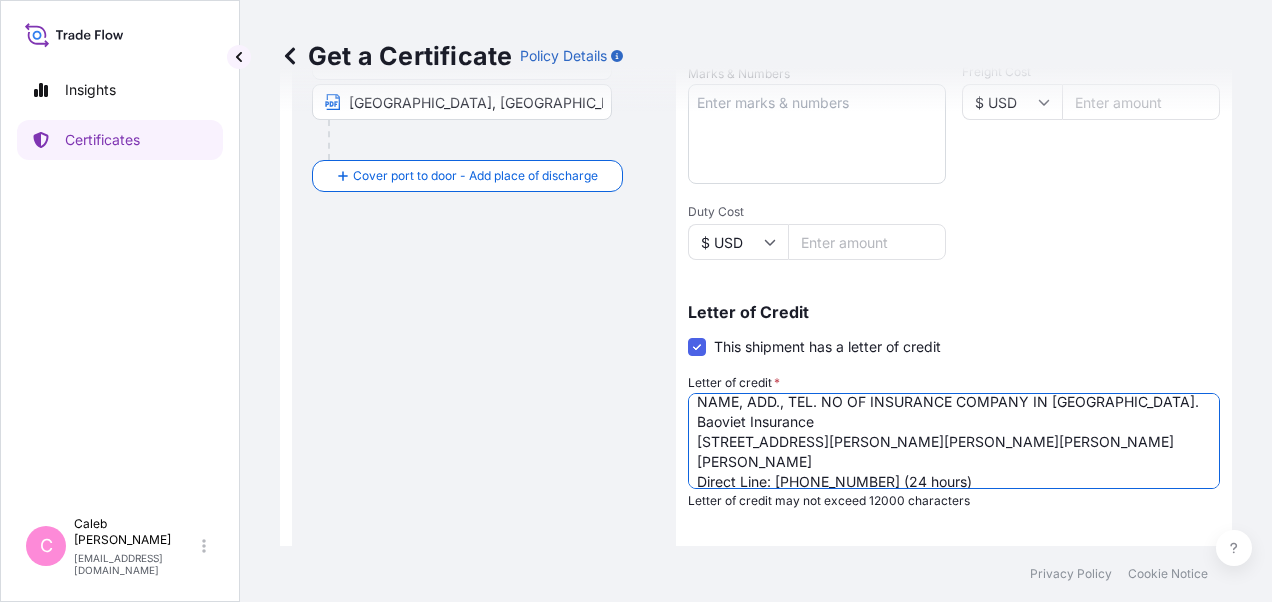scroll, scrollTop: 120, scrollLeft: 0, axis: vertical 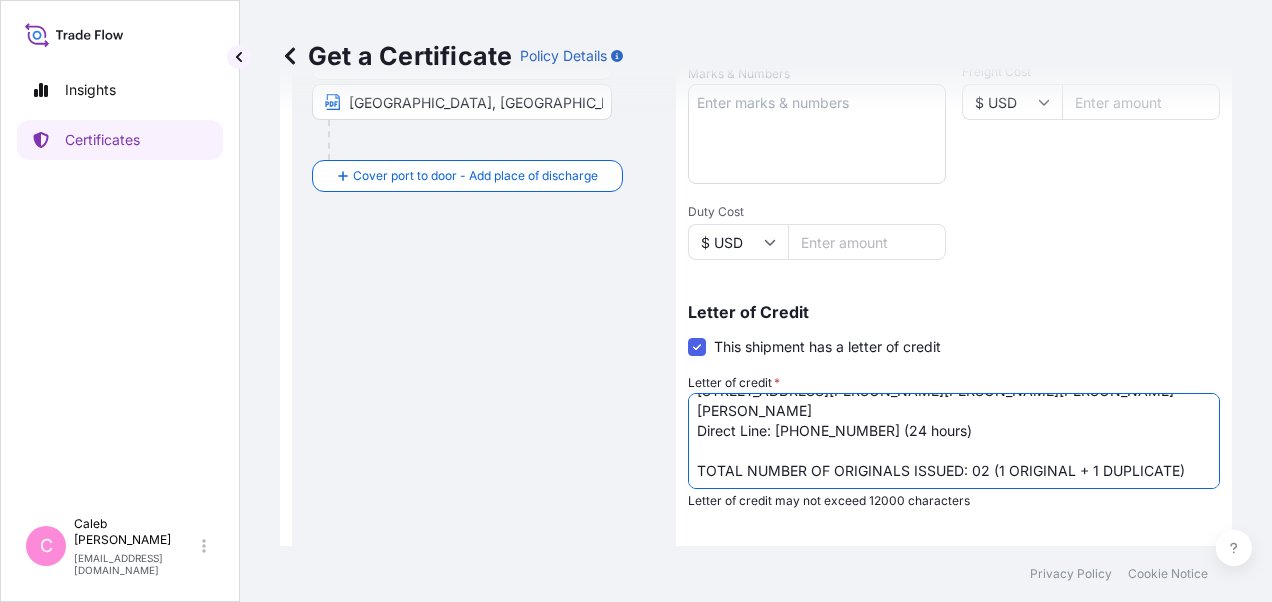 drag, startPoint x: 695, startPoint y: 470, endPoint x: 957, endPoint y: 469, distance: 262.00192 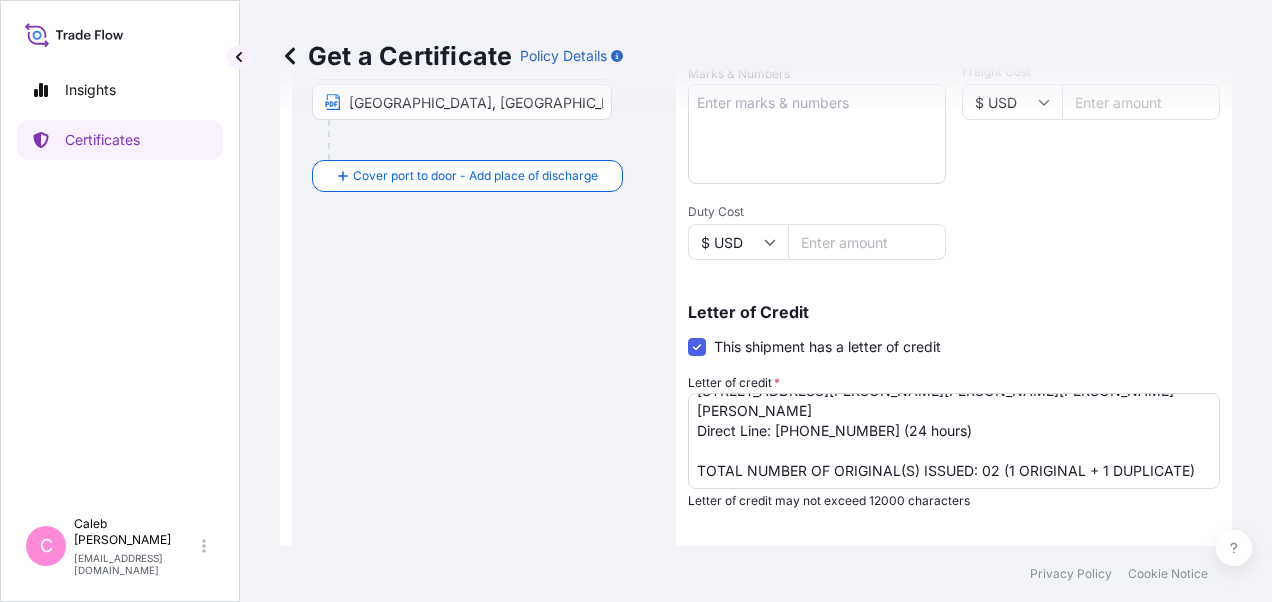 click on "Insights Certificates" at bounding box center (120, 279) 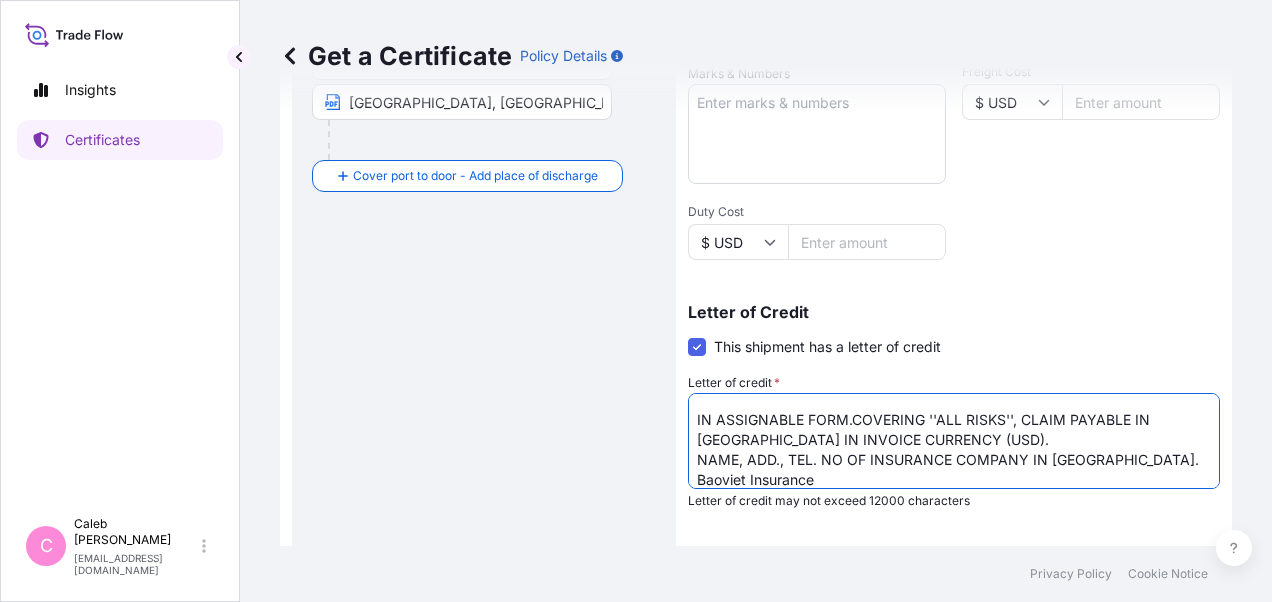 scroll, scrollTop: 21, scrollLeft: 0, axis: vertical 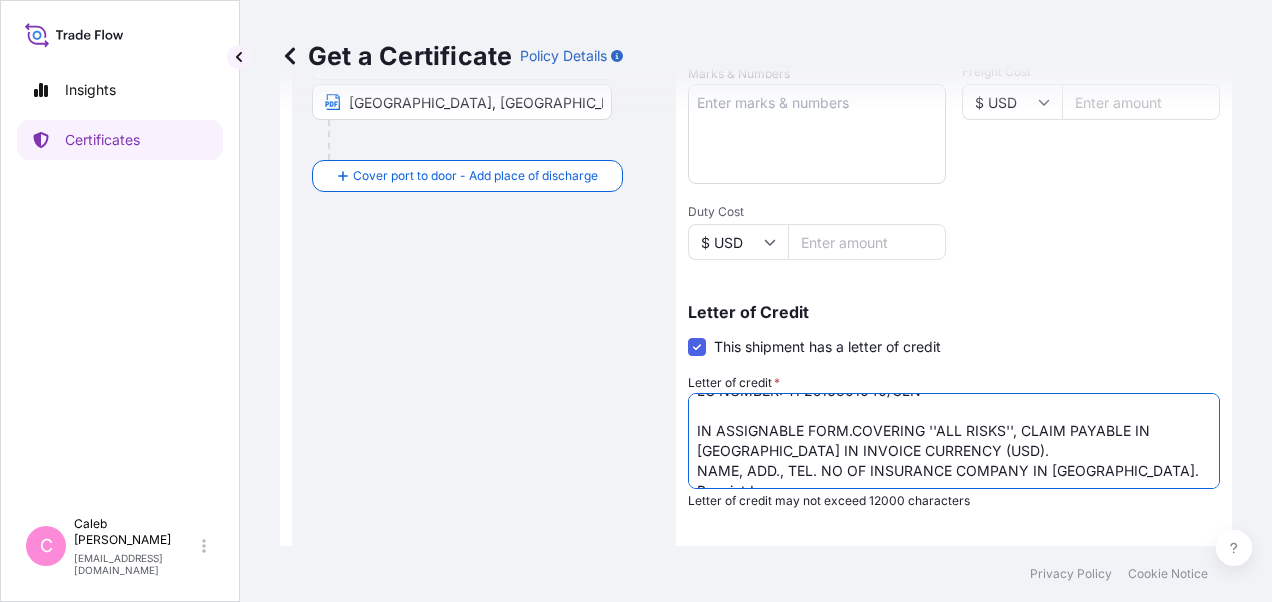 drag, startPoint x: 1124, startPoint y: 468, endPoint x: 690, endPoint y: 428, distance: 435.83942 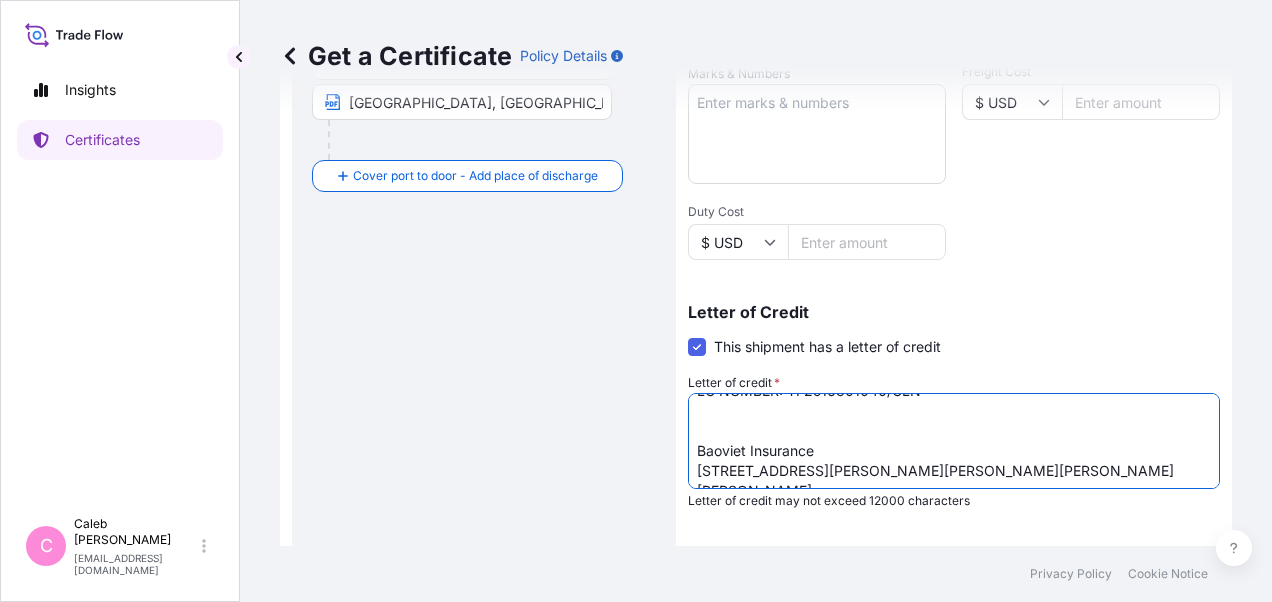 paste on "IN ASSIGNABLE FORM. COVERING INSTITUTE CARGO CLAUSES (A).
CLAIMS PAYABLE IN HOCHIMINH CITY, VIETNAM, IN INVOICE CURRENCY (USD).
NAME, ADDRESS, TEL NO., OF INSURANCE AGENT IN HOCHIMINH CITY, VIETNAM." 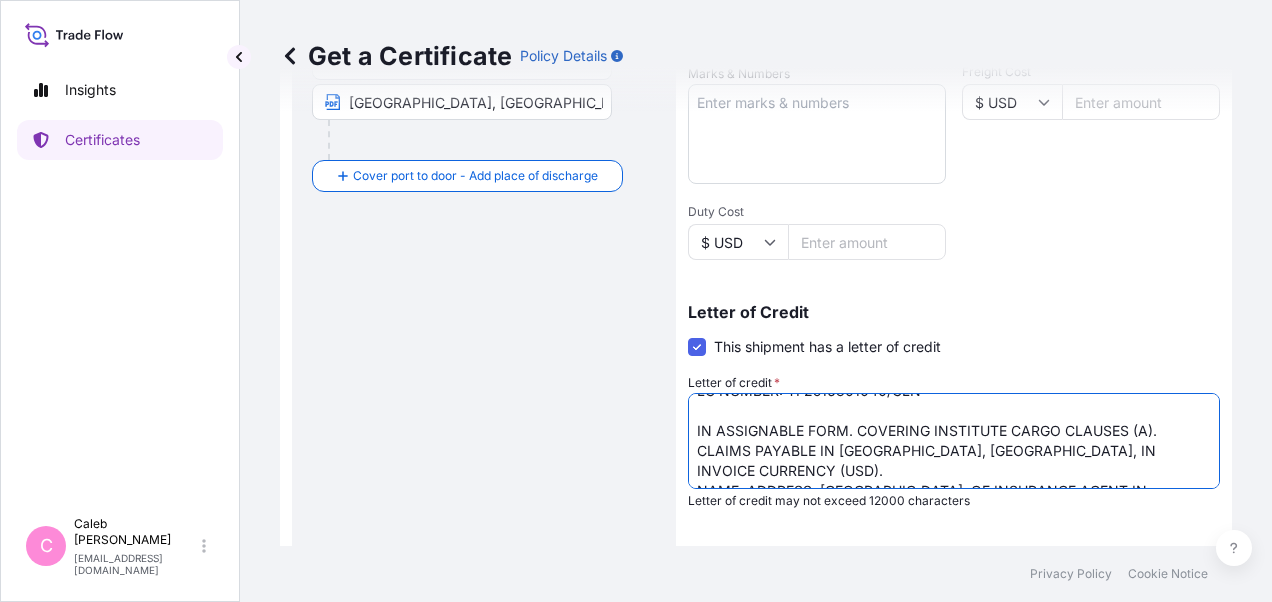 scroll, scrollTop: 51, scrollLeft: 0, axis: vertical 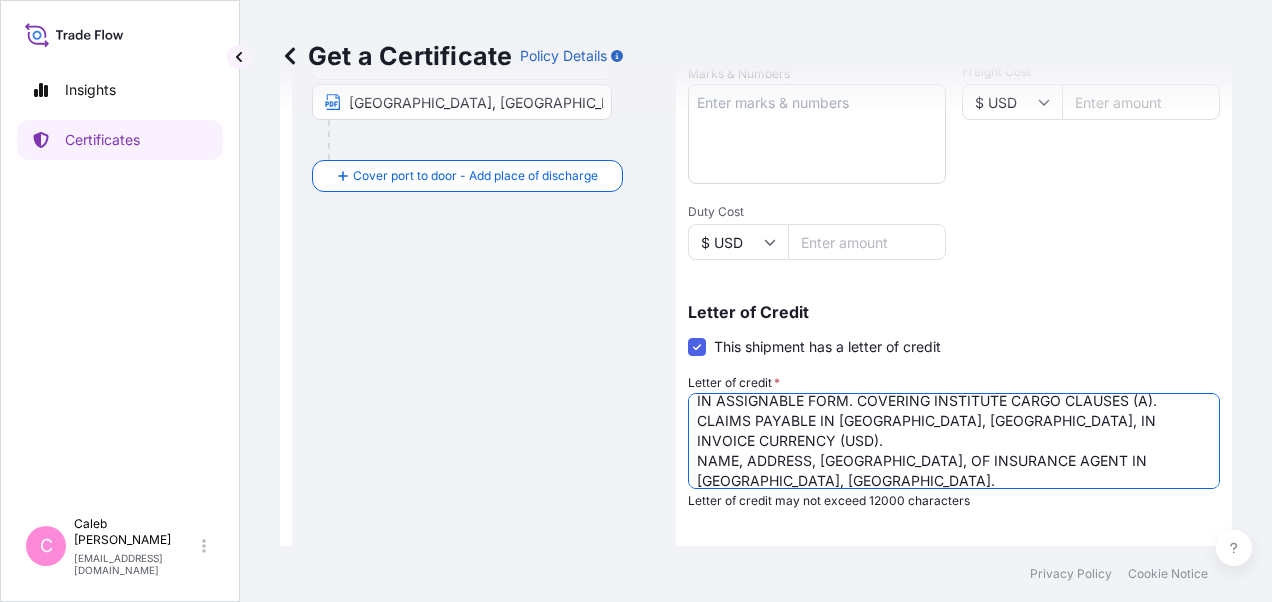 click on "LC NUMBER: 0704IL2500069
IN ASSIGNABLE FORM.COVERING ''ALL RISKS'', CLAIM PAYABLE IN VIETNAM IN INVOICE CURRENCY (USD).
NAME, ADD., TEL. NO OF INSURANCE COMPANY IN VIETNAM.
Baoviet Insurance
No7, Ly Thuong Kiet Street Hoan Kiem District Phan Chu Trinh Ward Hanoi Vietnam
Direct Line: +84 942996919 (24 hours)
TOTAL NUMBER OF ORIGINALS ISSUED: 02 (1 ORIGINAL + 1 DUPLICATE)" at bounding box center (954, 441) 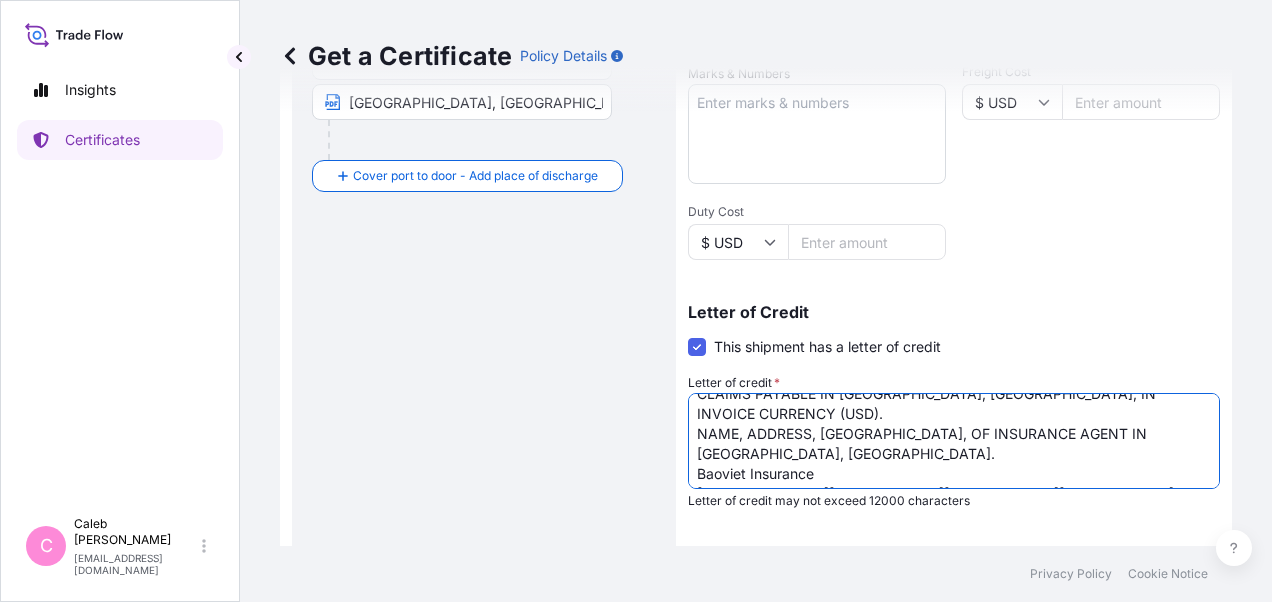 scroll, scrollTop: 91, scrollLeft: 0, axis: vertical 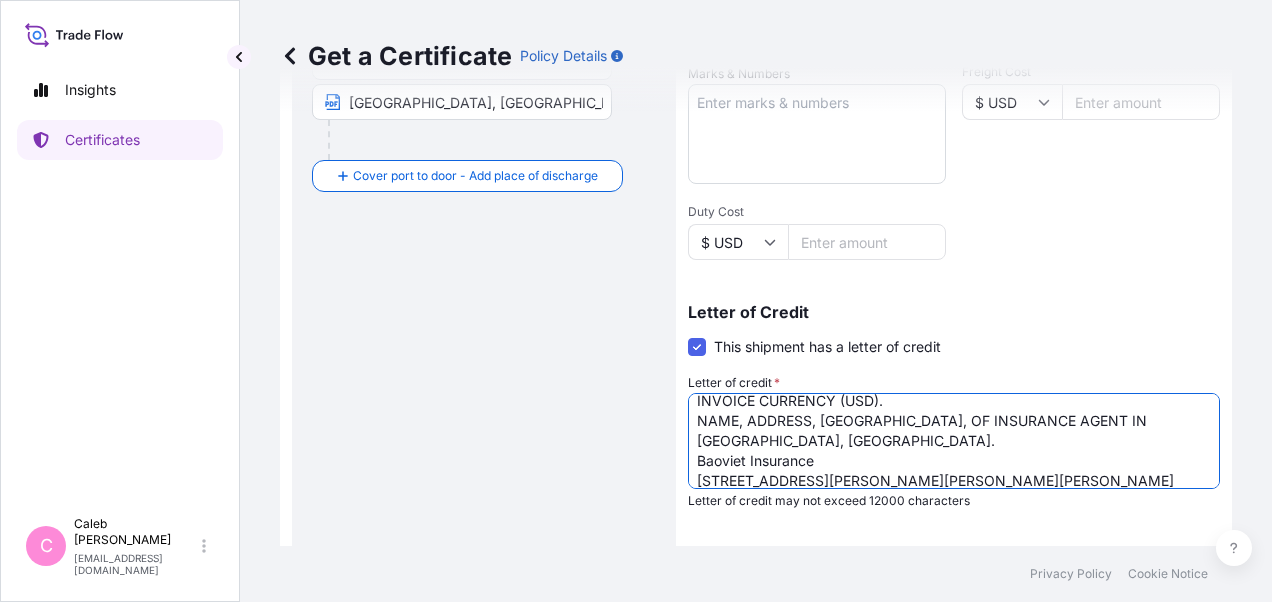 click on "LC NUMBER: 0704IL2500069
IN ASSIGNABLE FORM.COVERING ''ALL RISKS'', CLAIM PAYABLE IN VIETNAM IN INVOICE CURRENCY (USD).
NAME, ADD., TEL. NO OF INSURANCE COMPANY IN VIETNAM.
Baoviet Insurance
No7, Ly Thuong Kiet Street Hoan Kiem District Phan Chu Trinh Ward Hanoi Vietnam
Direct Line: +84 942996919 (24 hours)
TOTAL NUMBER OF ORIGINALS ISSUED: 02 (1 ORIGINAL + 1 DUPLICATE)" at bounding box center [954, 441] 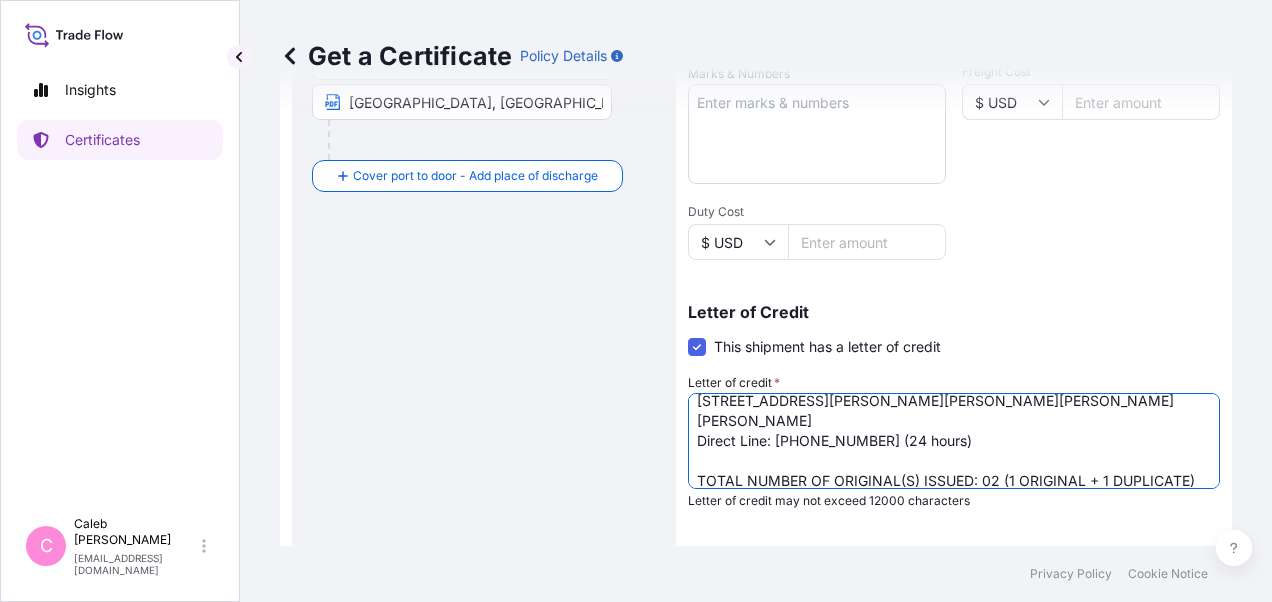 scroll, scrollTop: 201, scrollLeft: 0, axis: vertical 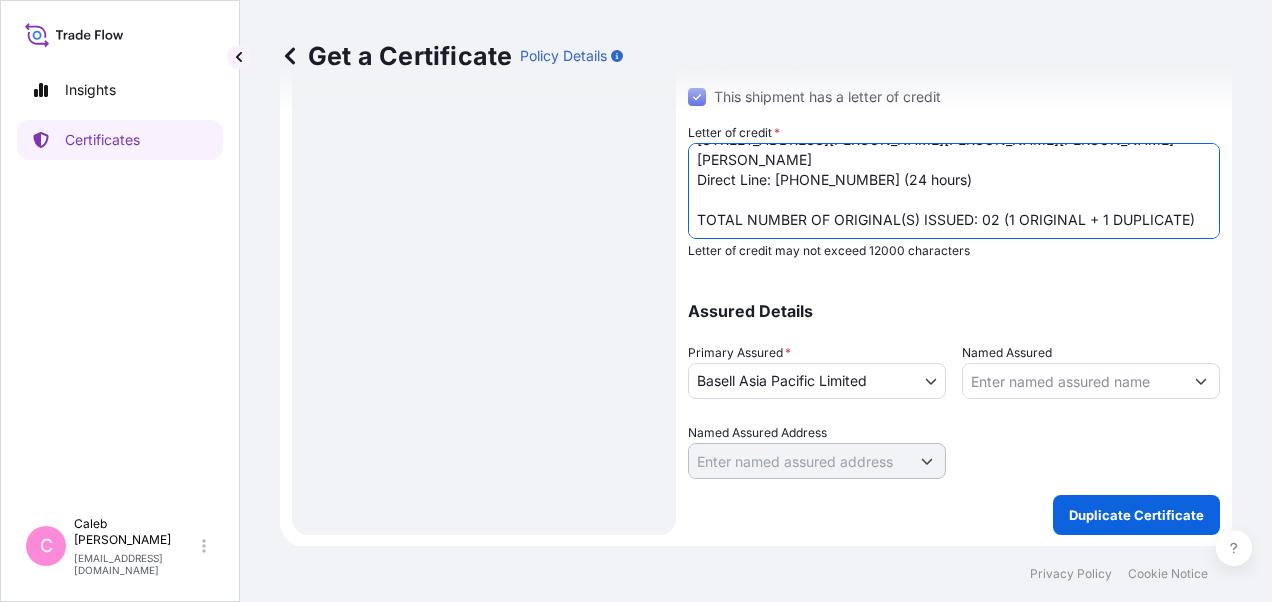 type on "LC NUMBER: TF2516301040/CLN
IN ASSIGNABLE FORM. COVERING INSTITUTE CARGO CLAUSES (A).
CLAIMS PAYABLE IN HOCHIMINH CITY, VIETNAM, IN INVOICE CURRENCY (USD).
NAME, ADDRESS, TEL NO., OF INSURANCE AGENT IN HOCHIMINH CITY, VIETNAM:
Baoviet Insurance
No7, Ly Thuong Kiet Street Hoan Kiem District Phan Chu Trinh Ward Hanoi Vietnam
Direct Line: +84 942996919 (24 hours)
TOTAL NUMBER OF ORIGINAL(S) ISSUED: 02 (1 ORIGINAL + 1 DUPLICATE)" 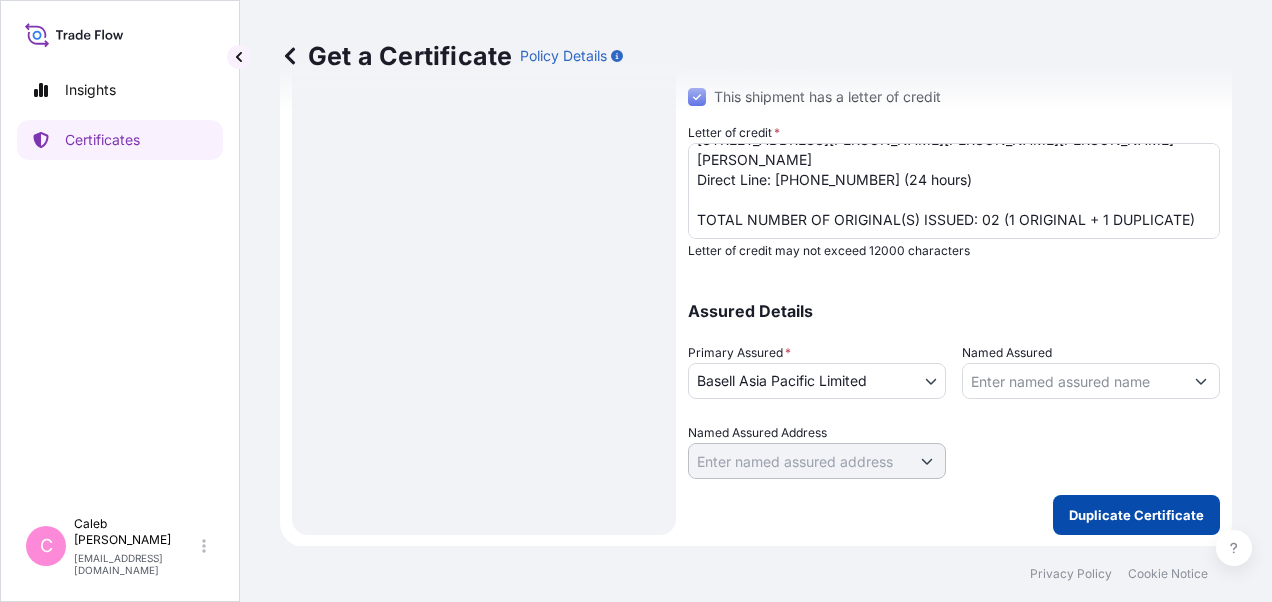 click on "Duplicate Certificate" at bounding box center (1136, 515) 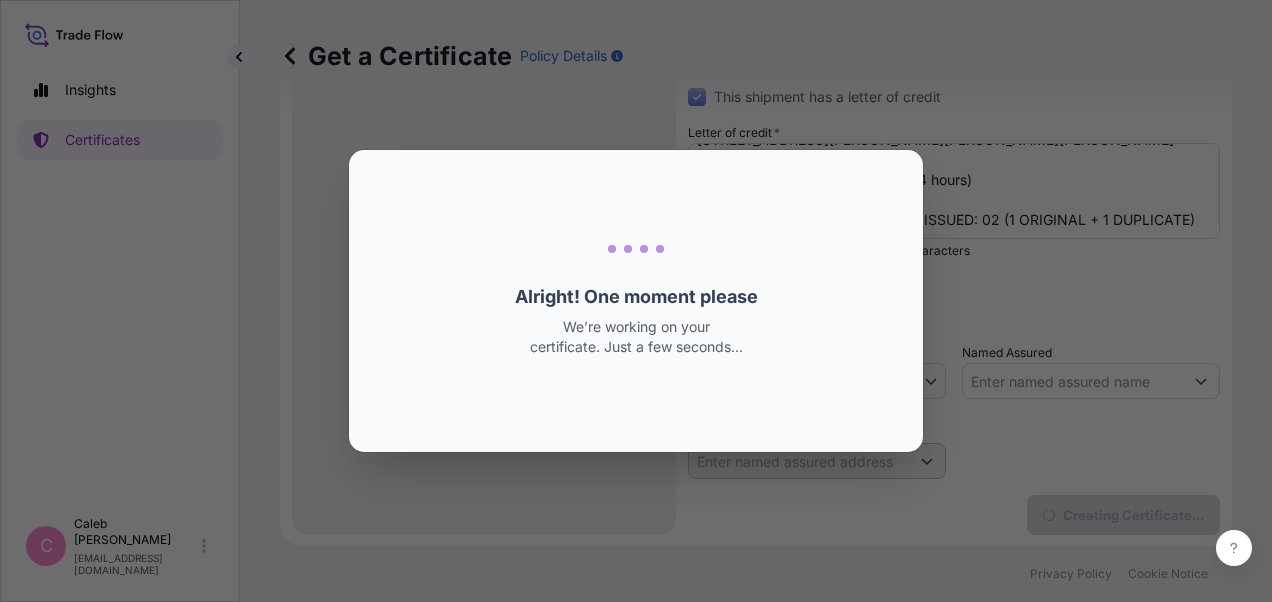 scroll, scrollTop: 0, scrollLeft: 0, axis: both 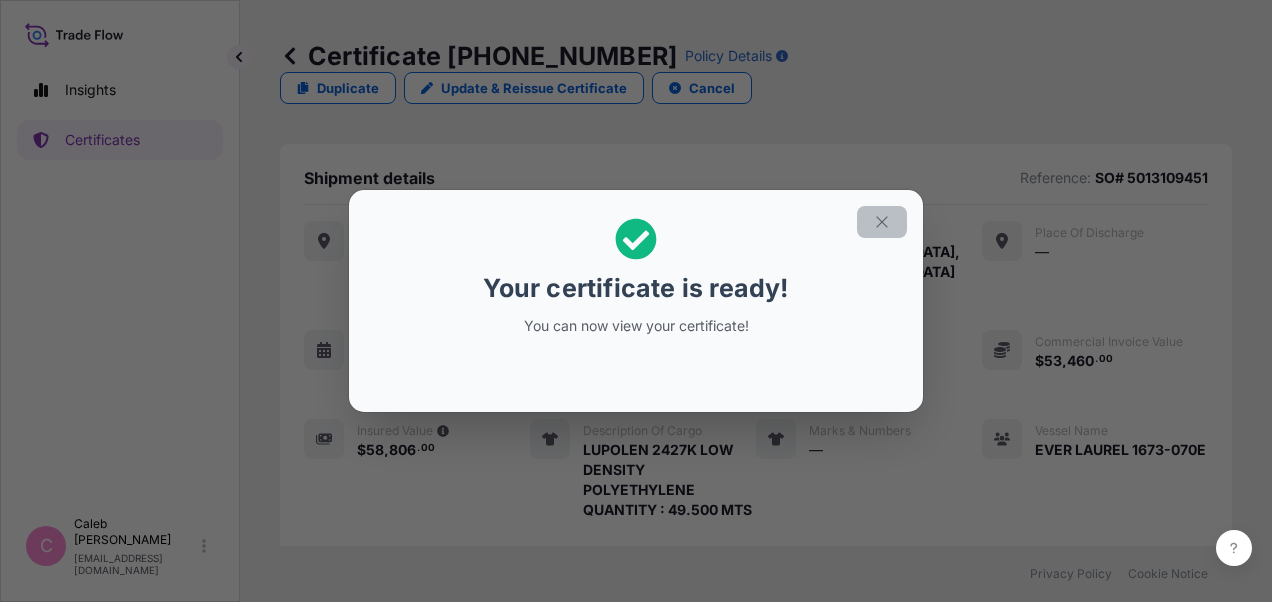 click 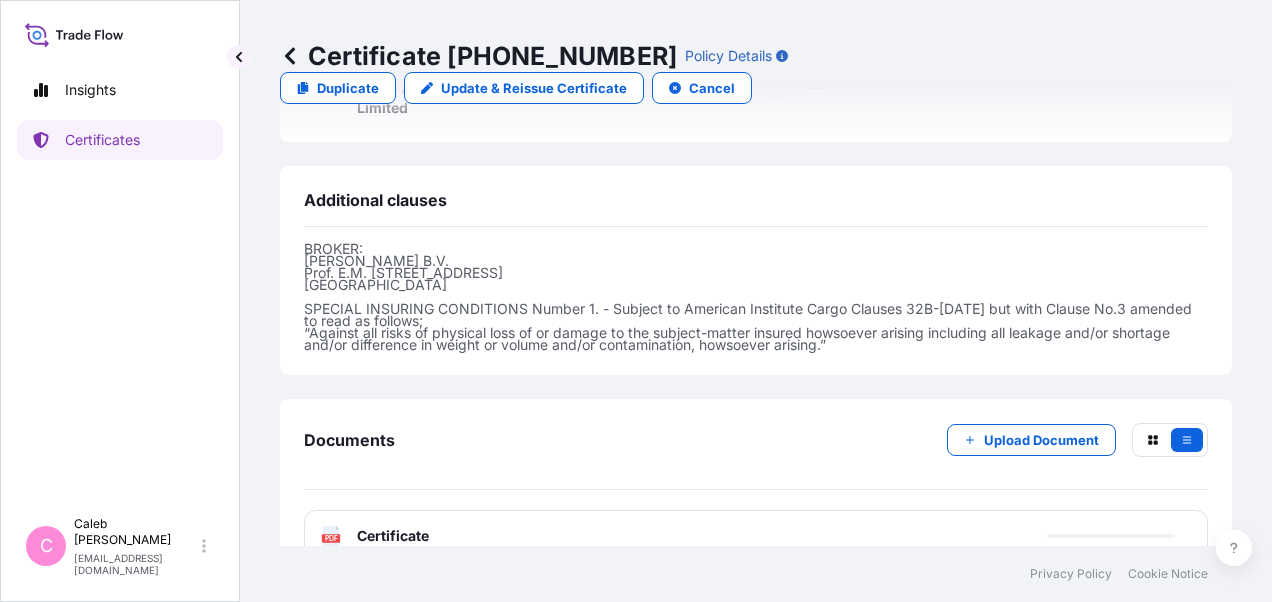 scroll, scrollTop: 1054, scrollLeft: 0, axis: vertical 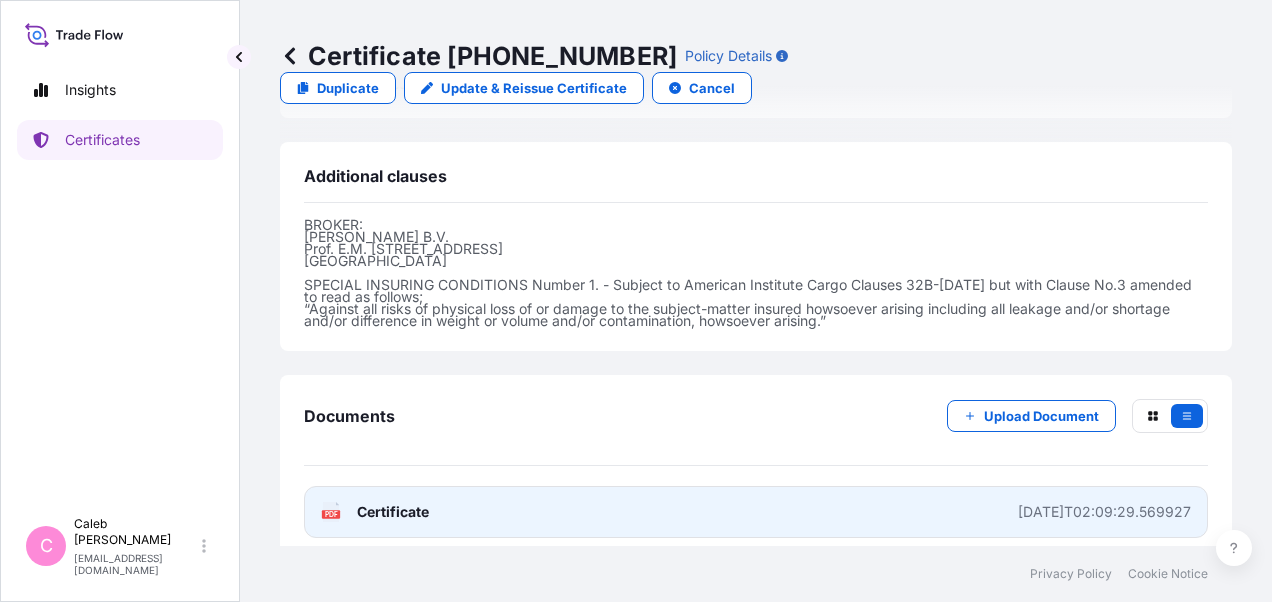 click on "Certificate" at bounding box center (393, 512) 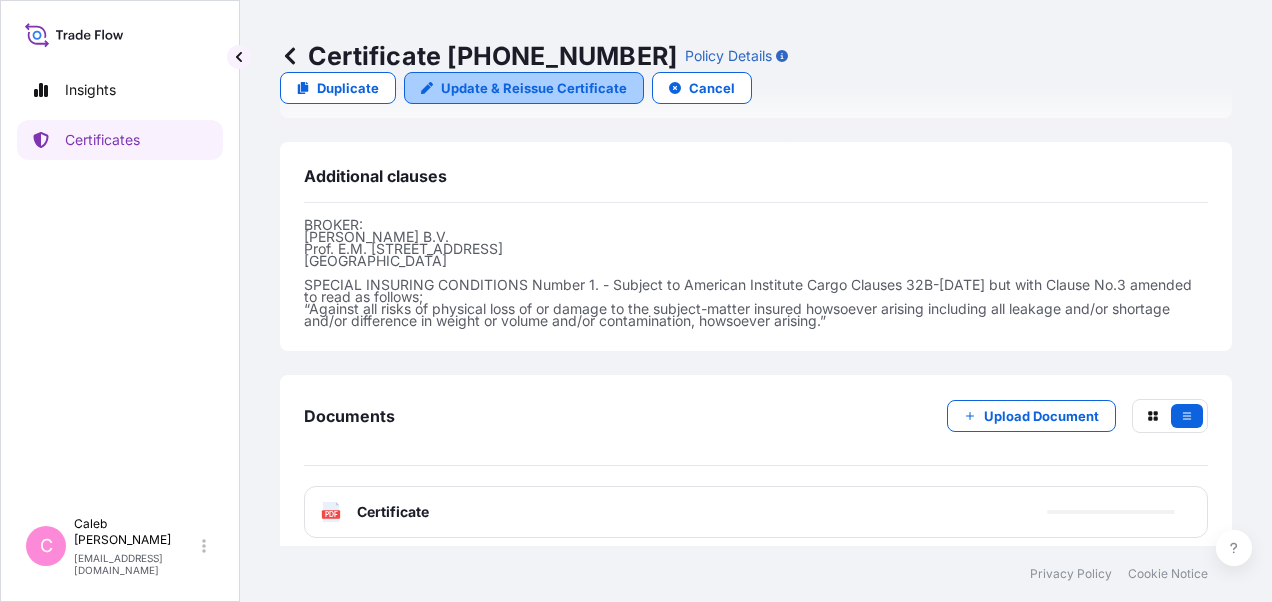 click on "Update & Reissue Certificate" at bounding box center [534, 88] 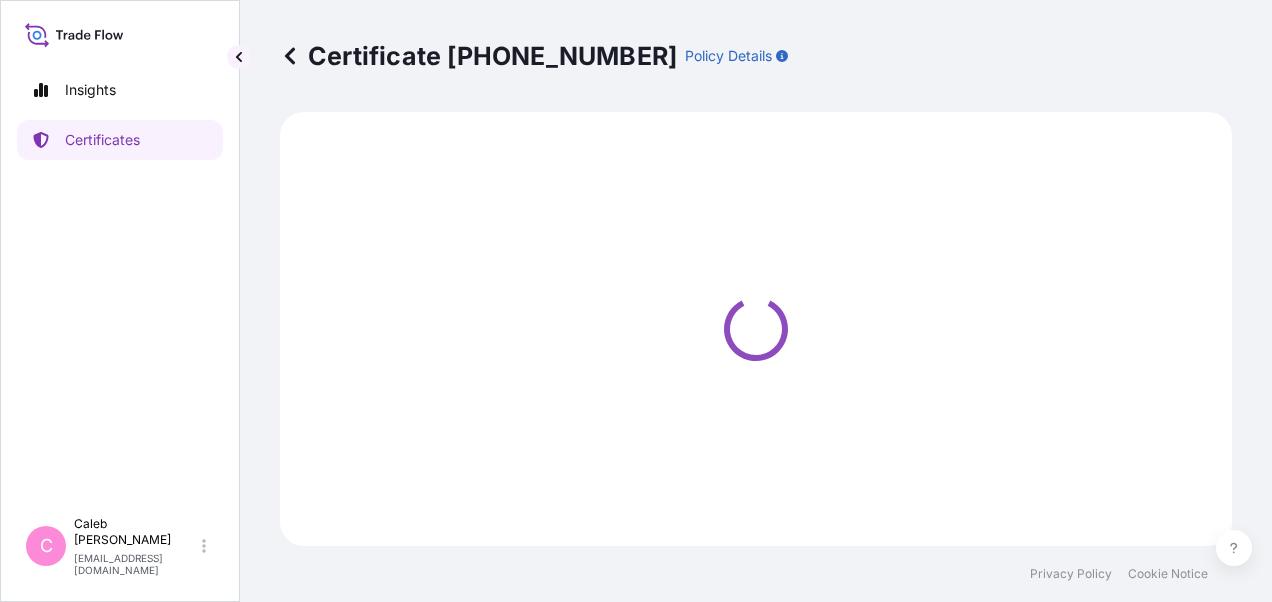 scroll, scrollTop: 0, scrollLeft: 0, axis: both 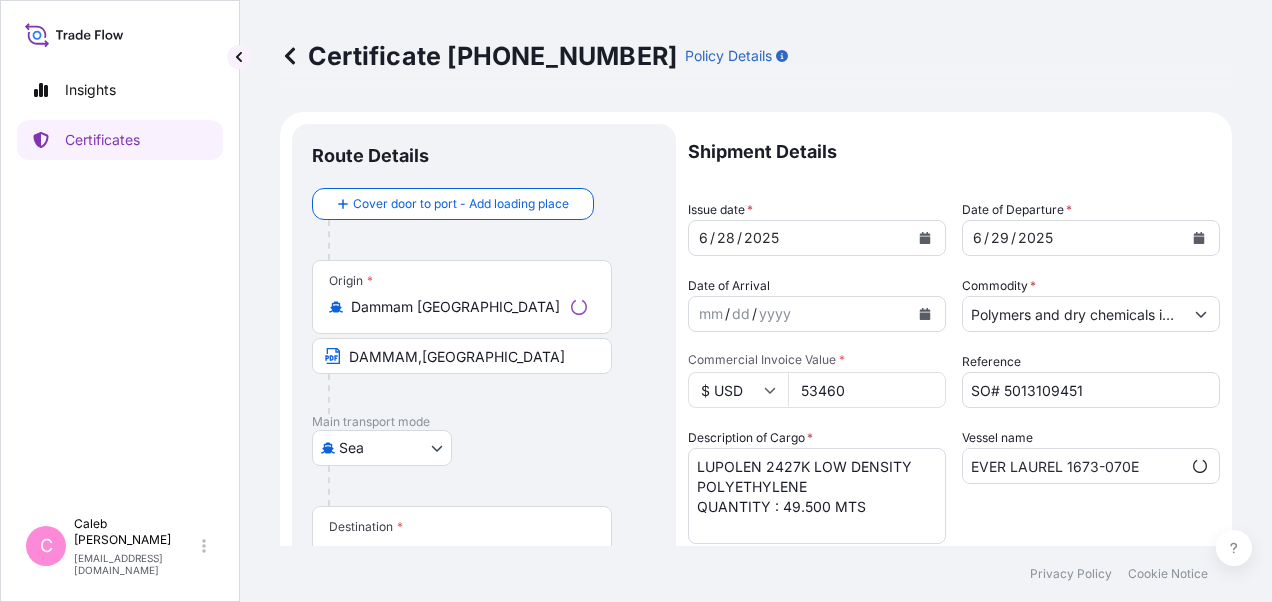 select on "32034" 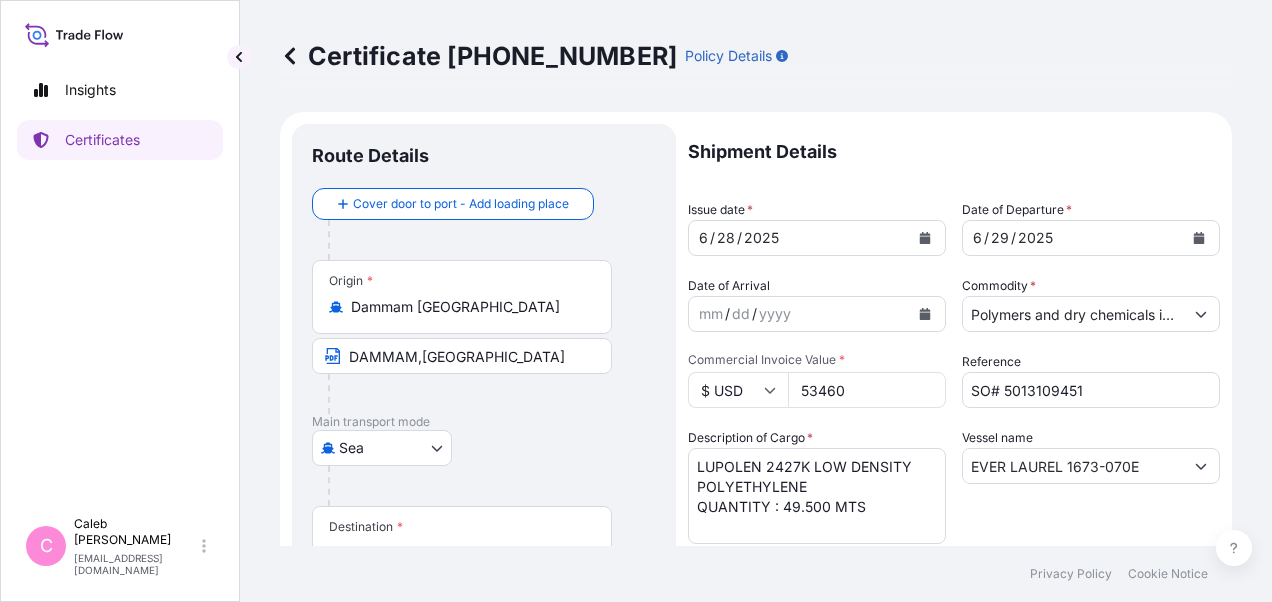 click on "LUPOLEN 2427K LOW DENSITY POLYETHYLENE
QUANTITY : 49.500 MTS" at bounding box center (817, 496) 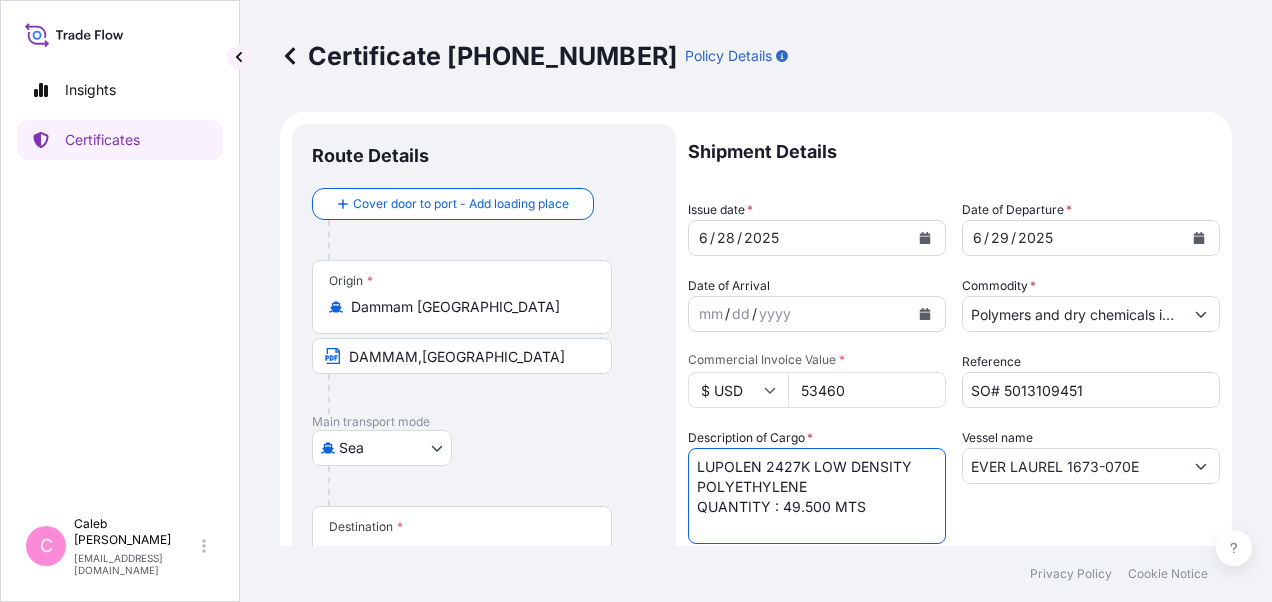 click on "LUPOLEN 2427K LOW DENSITY POLYETHYLENE
QUANTITY : 49.500 MTS" at bounding box center (817, 496) 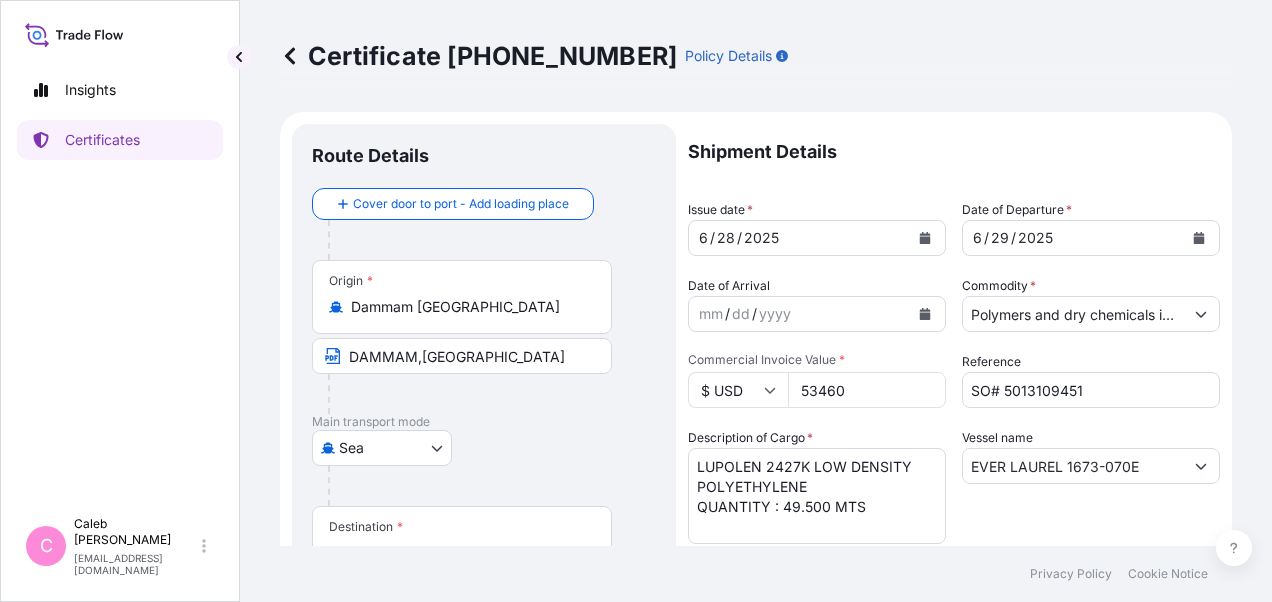 click on "Route Details   Cover door to port - Add loading place Place of loading Road / Inland Road / Inland Origin * Dammam Saudi Arabia DAMMAM,SAUDI ARABIA Main transport mode Sea Air Road Sea Destination * Ho Chi Minh City, Vietnam CAT LAI PORT, VIETNAM VIA PORT OF DISCHARGE : HOCHIMINH CITY PORT, VIETNAM Cover port to door - Add place of discharge Road / Inland Road / Inland Place of Discharge" at bounding box center [484, 704] 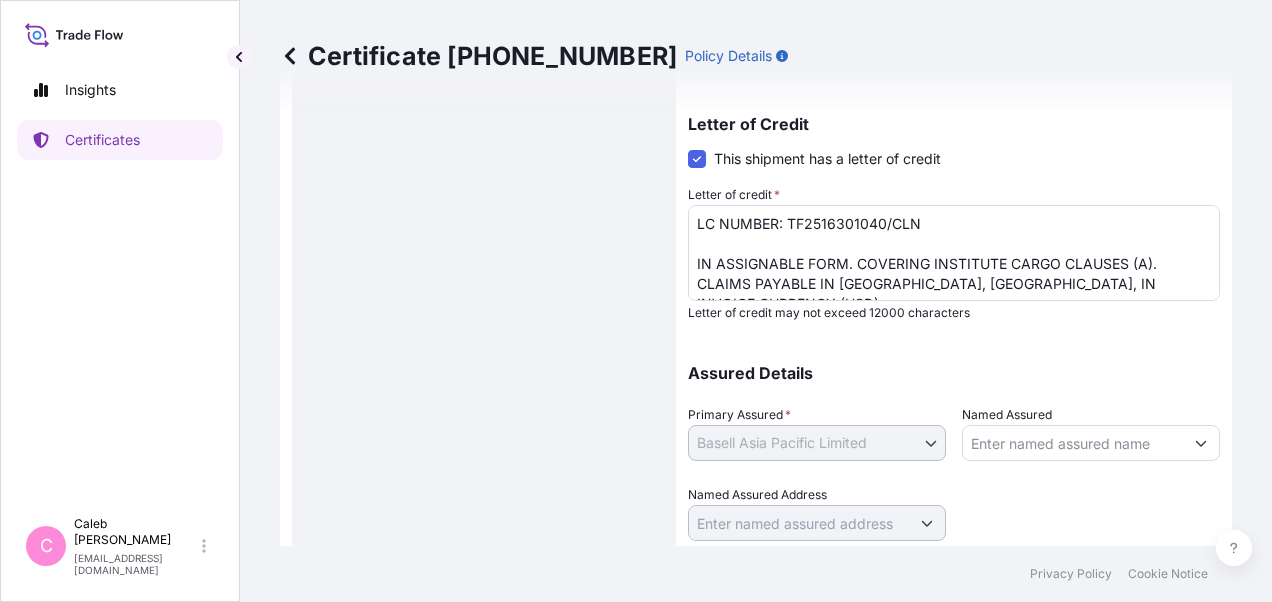 scroll, scrollTop: 750, scrollLeft: 0, axis: vertical 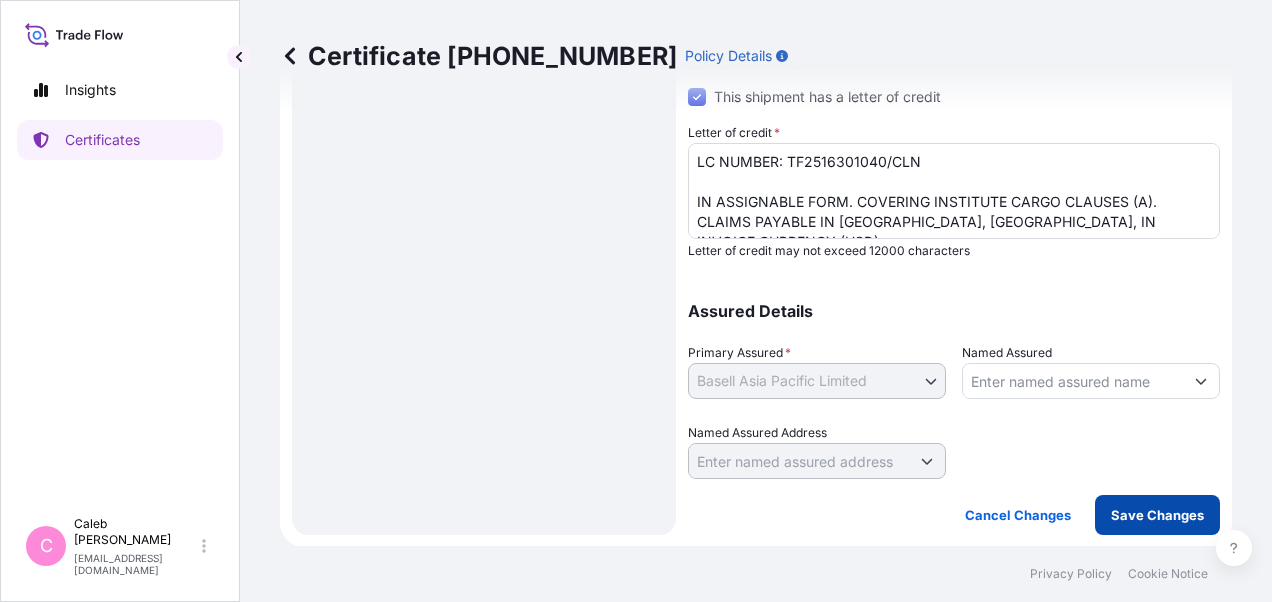 click on "Save Changes" at bounding box center (1157, 515) 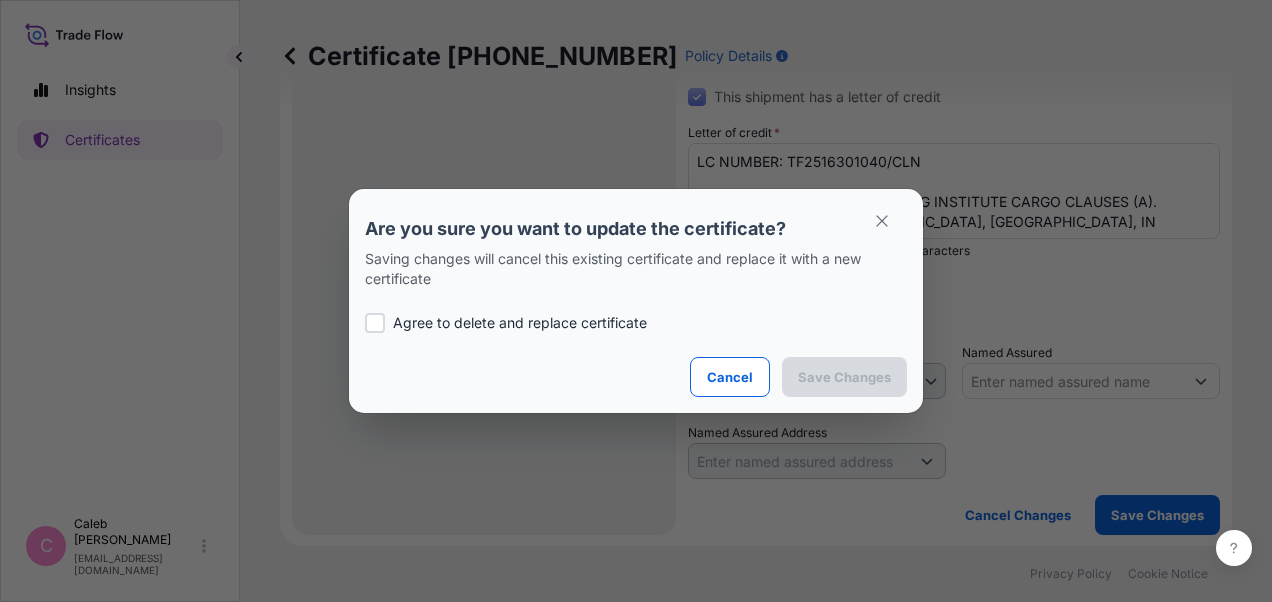 click at bounding box center [375, 323] 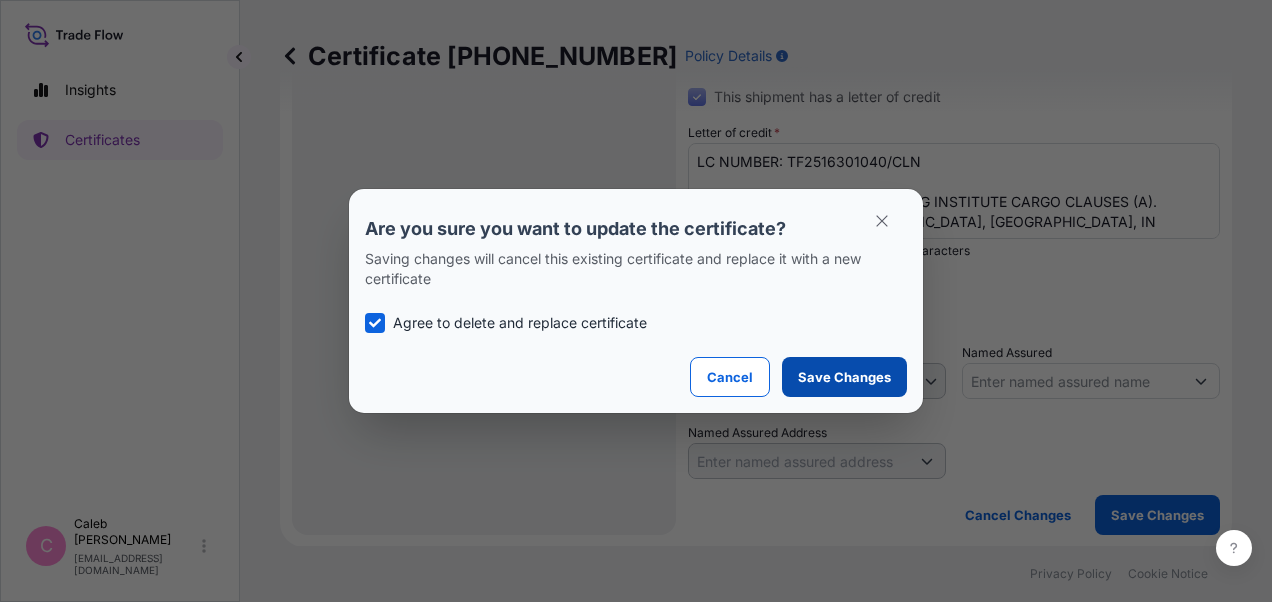 click on "Save Changes" at bounding box center [844, 377] 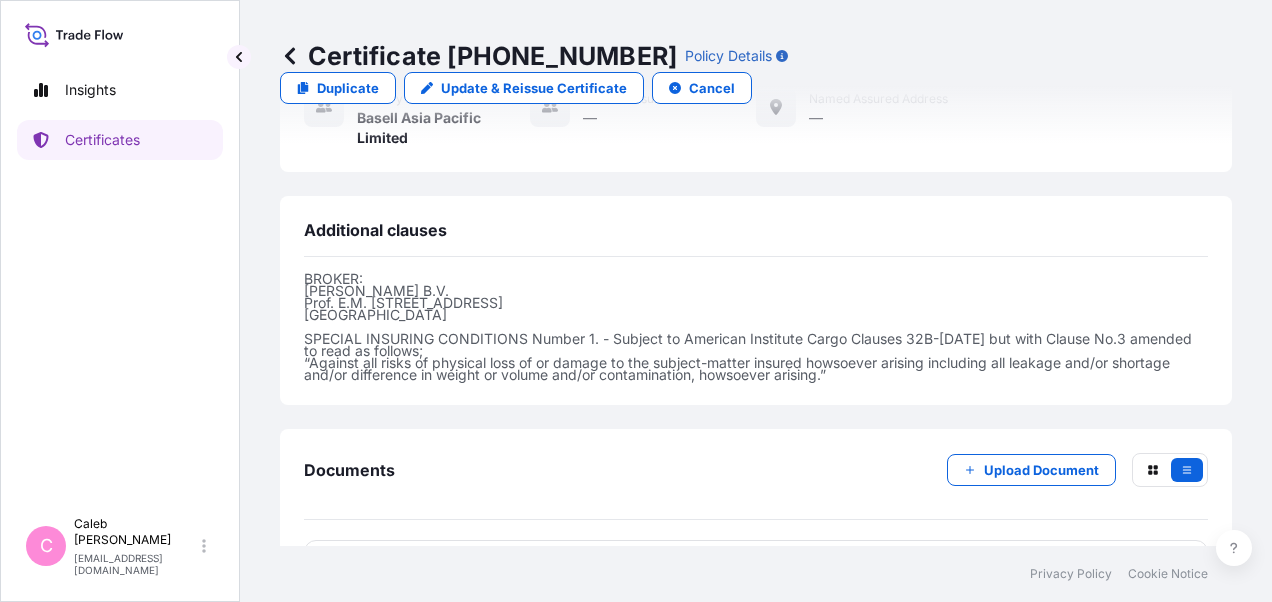 scroll, scrollTop: 1054, scrollLeft: 0, axis: vertical 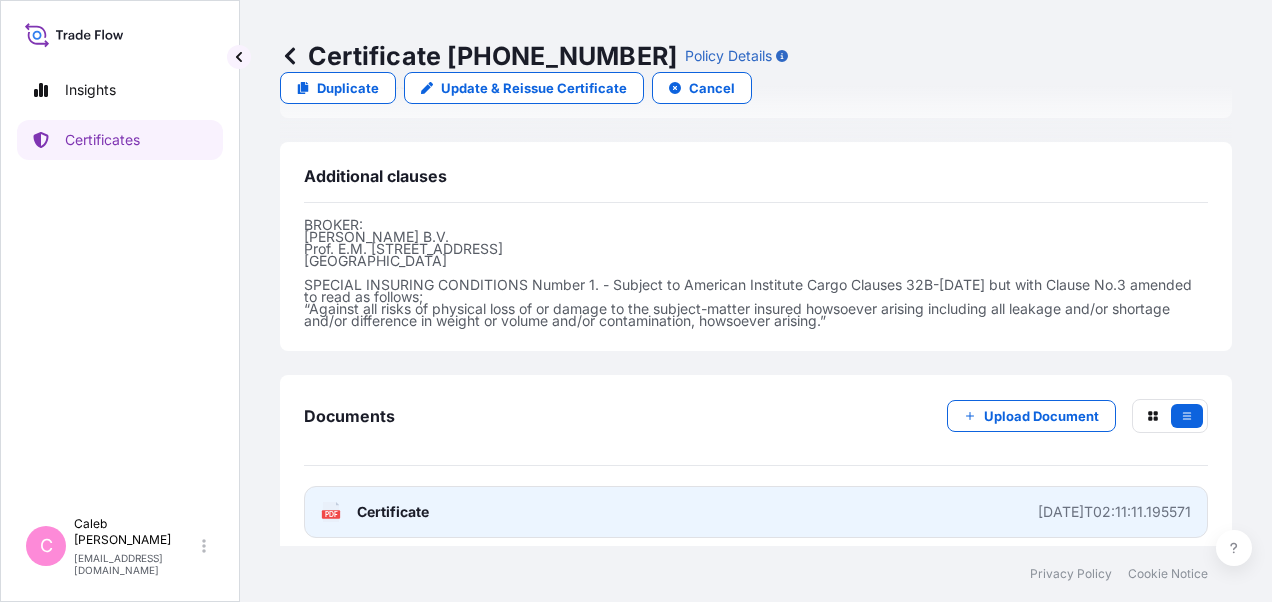 click on "Certificate" at bounding box center (393, 512) 